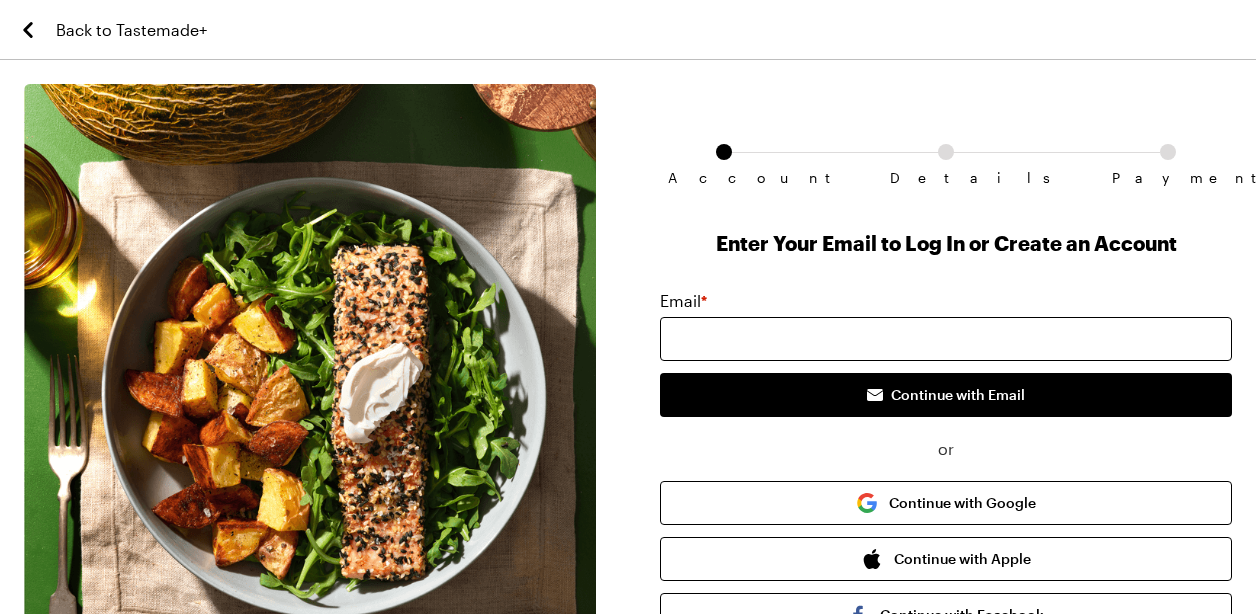 scroll, scrollTop: 0, scrollLeft: 0, axis: both 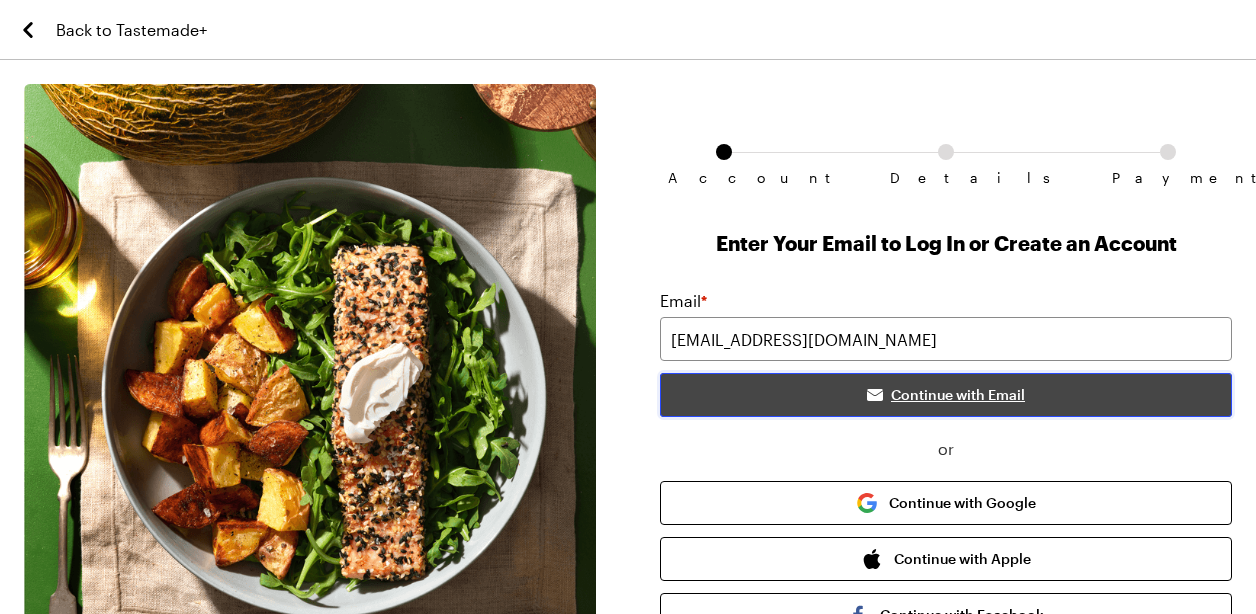 click on "Continue with Email" at bounding box center (946, 395) 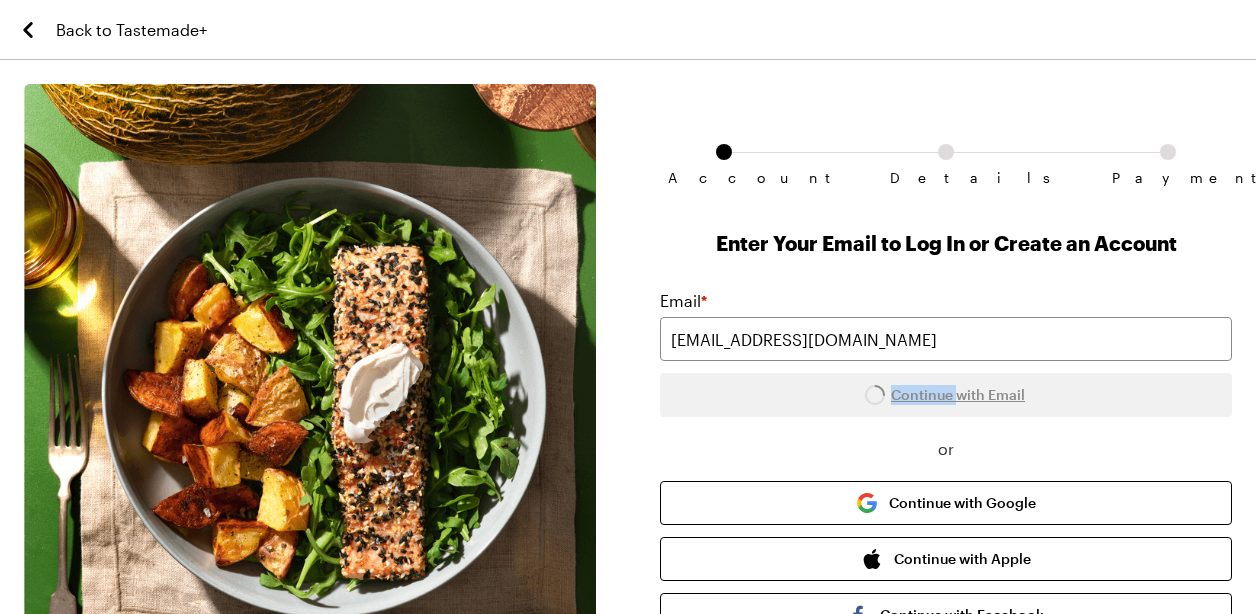 click on "Email  * [EMAIL_ADDRESS][DOMAIN_NAME] Continue with Email" at bounding box center (946, 353) 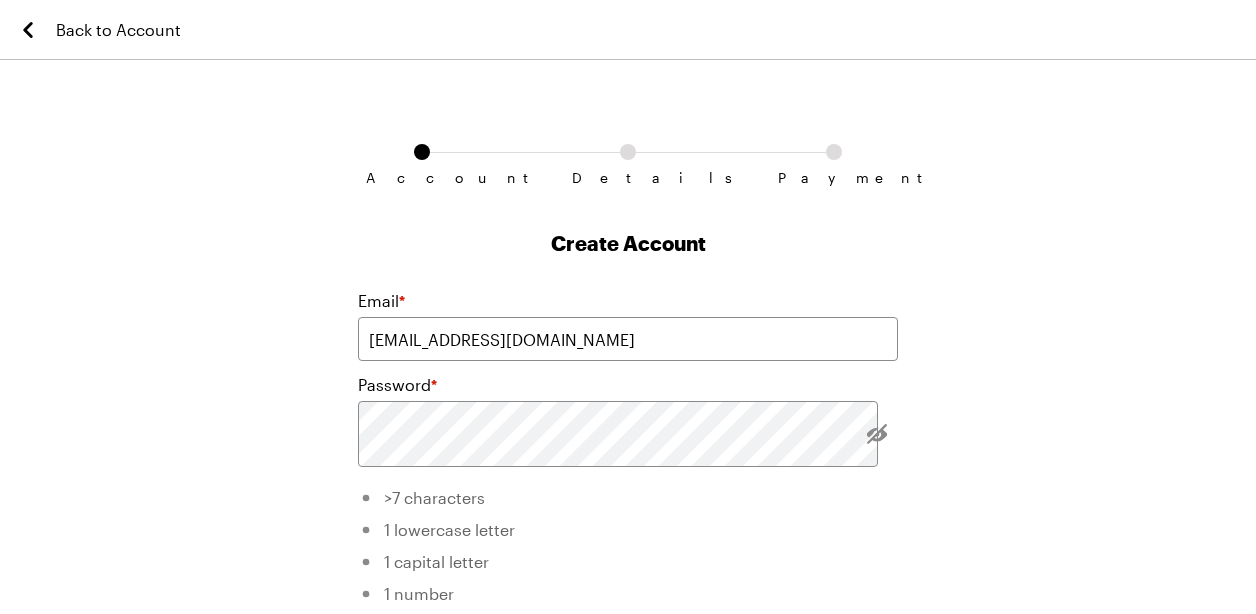 drag, startPoint x: 889, startPoint y: 501, endPoint x: 1141, endPoint y: 475, distance: 253.33772 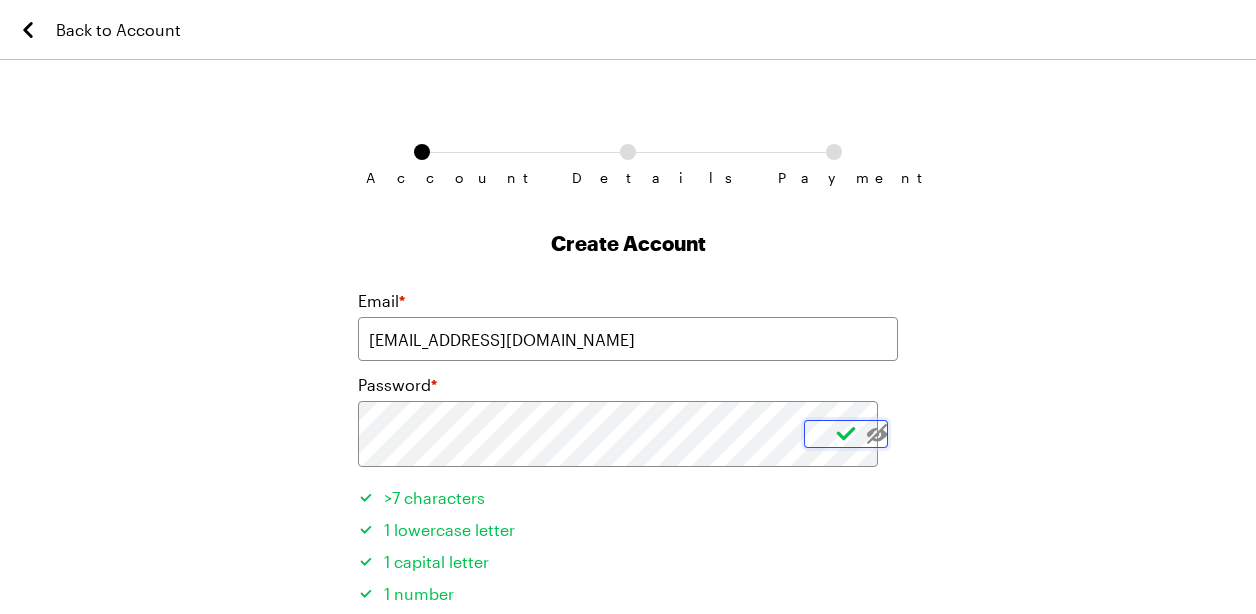 type 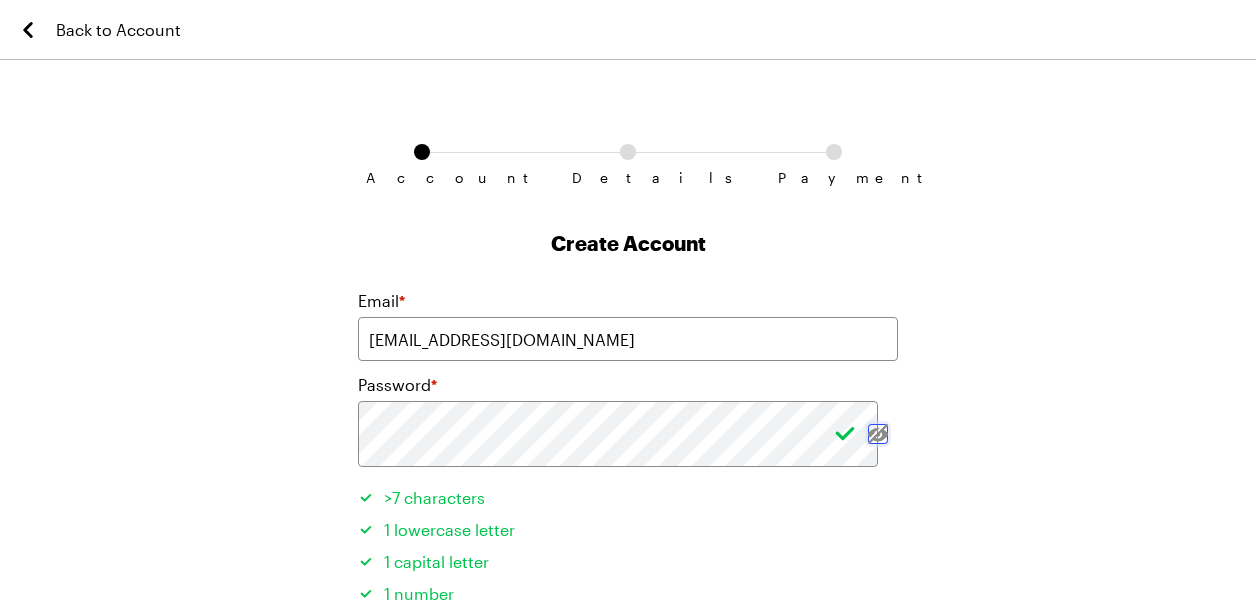 type 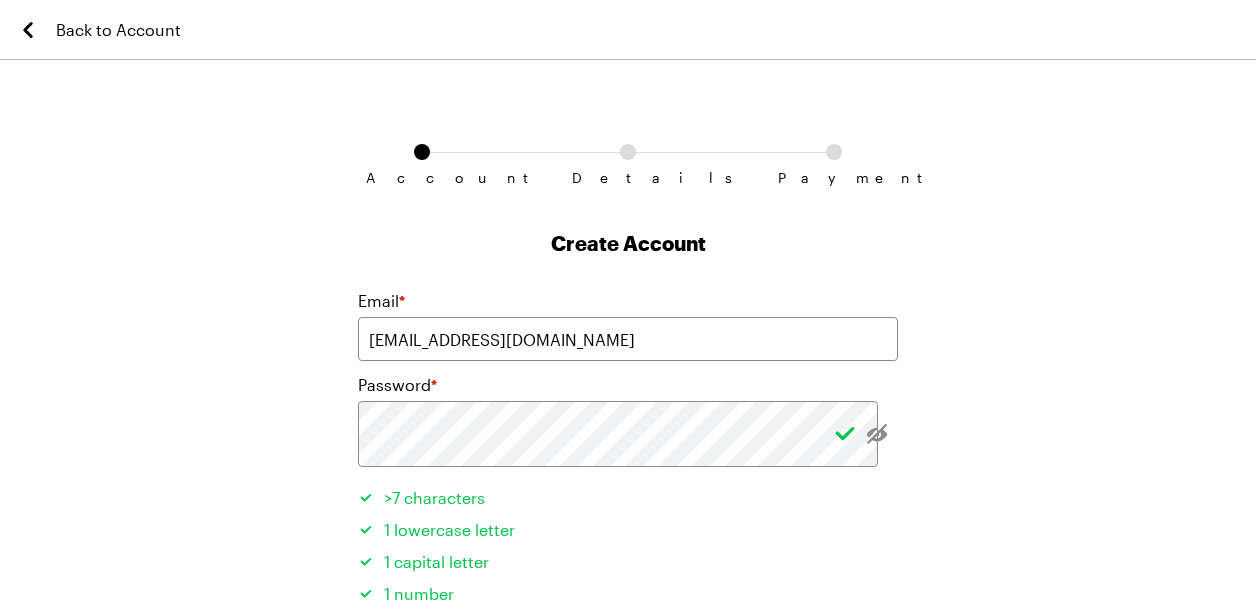scroll, scrollTop: 540, scrollLeft: 0, axis: vertical 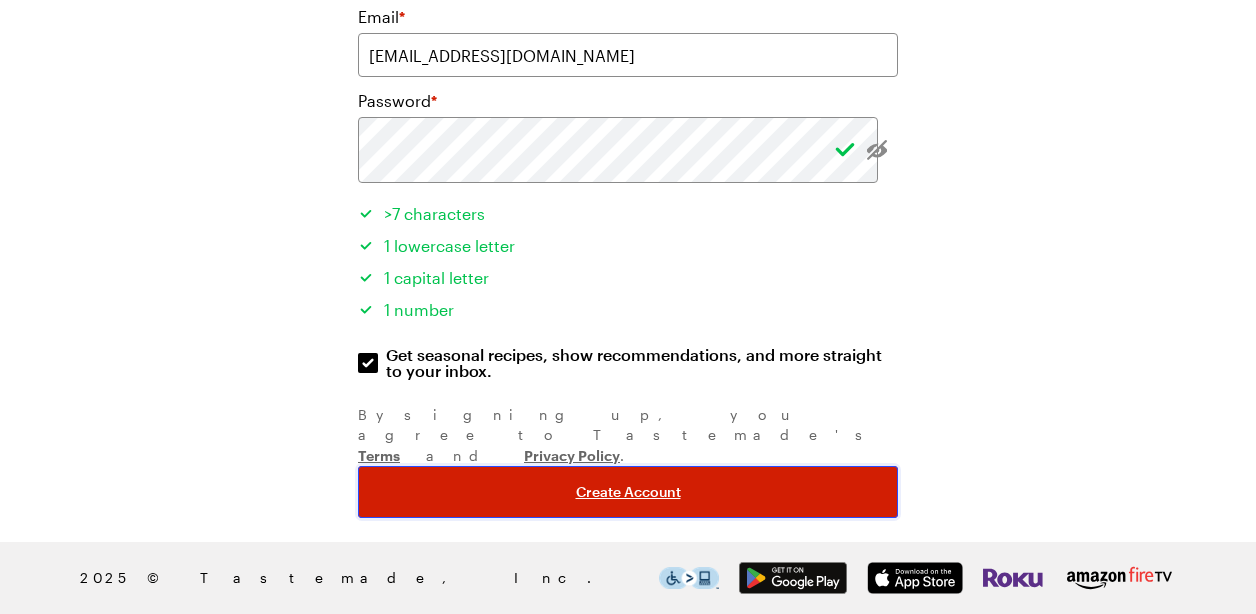 click on "Create Account" at bounding box center [628, 492] 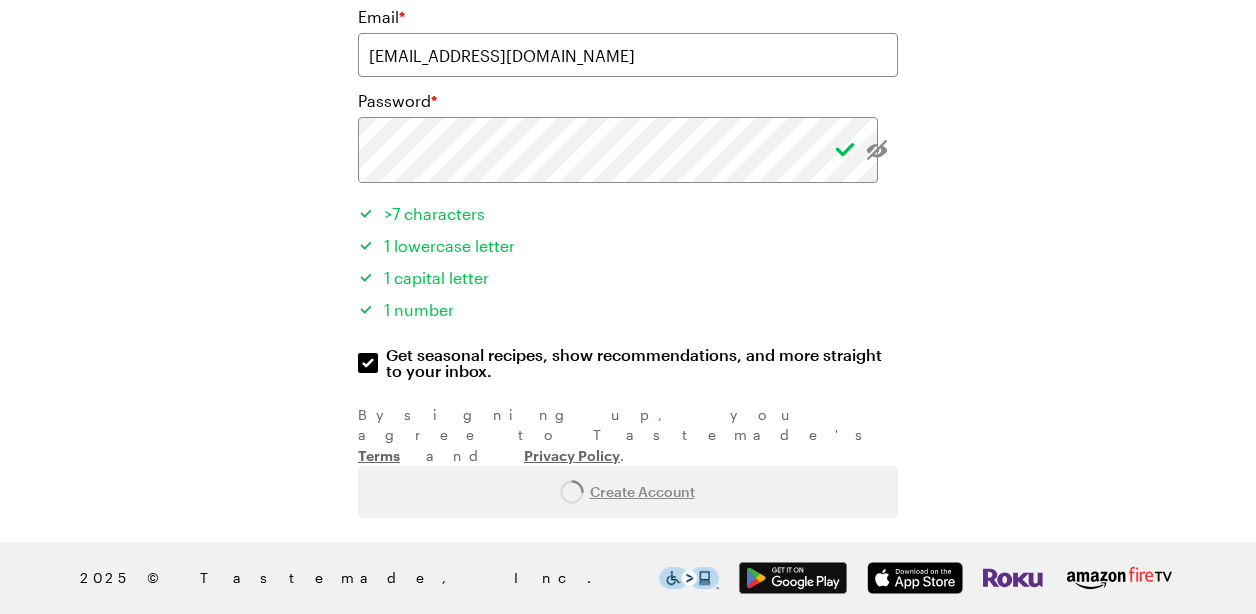 scroll, scrollTop: 0, scrollLeft: 0, axis: both 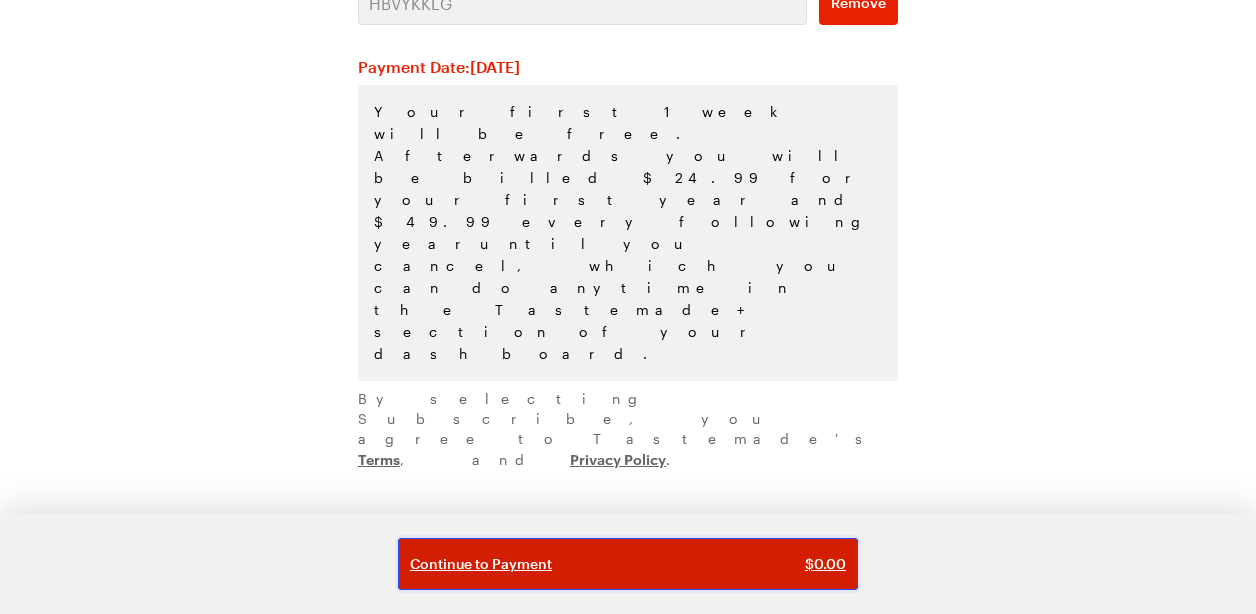 click on "Continue to Payment $ 0.00" at bounding box center (628, 564) 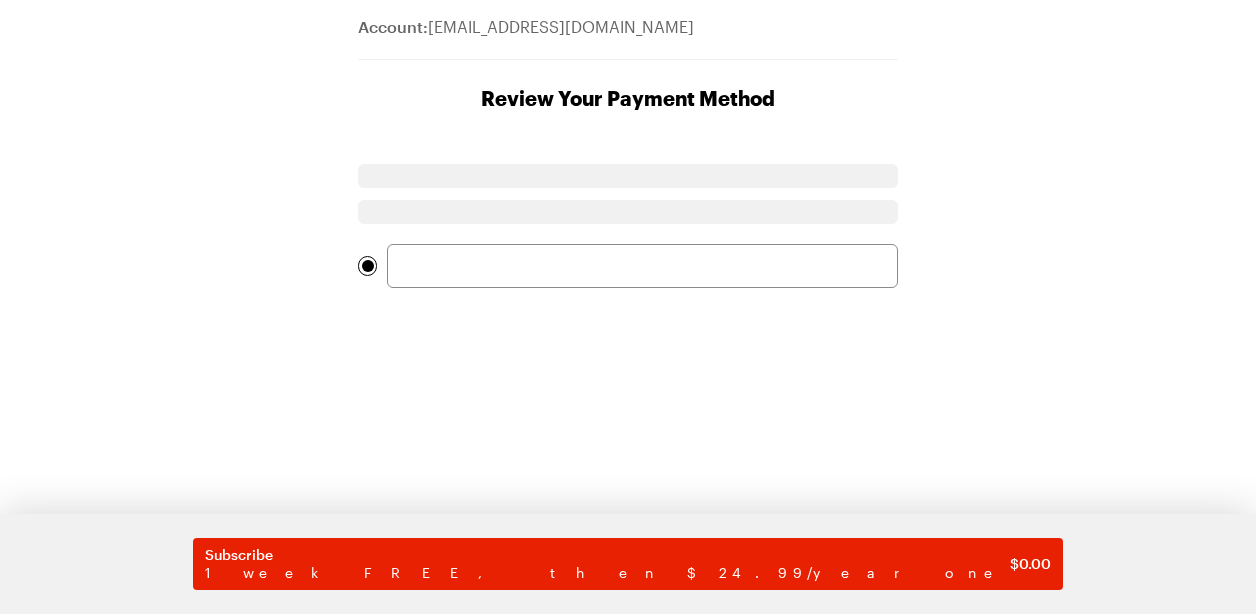scroll, scrollTop: 0, scrollLeft: 0, axis: both 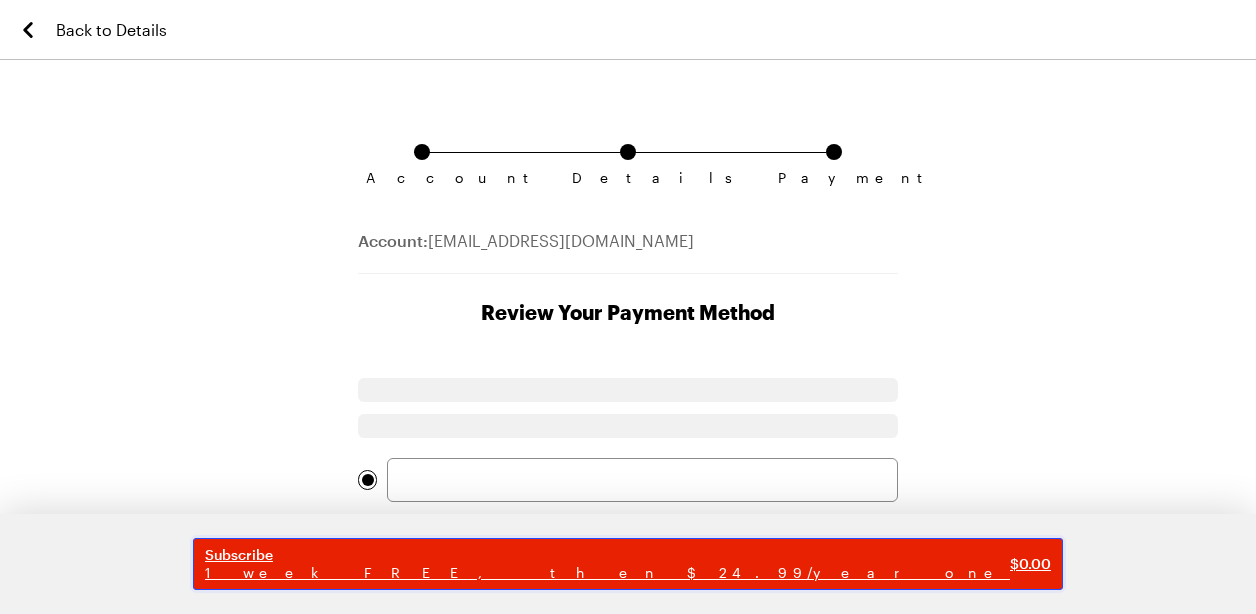 click on "1 week FREE, then $24.99/year one" at bounding box center (607, 573) 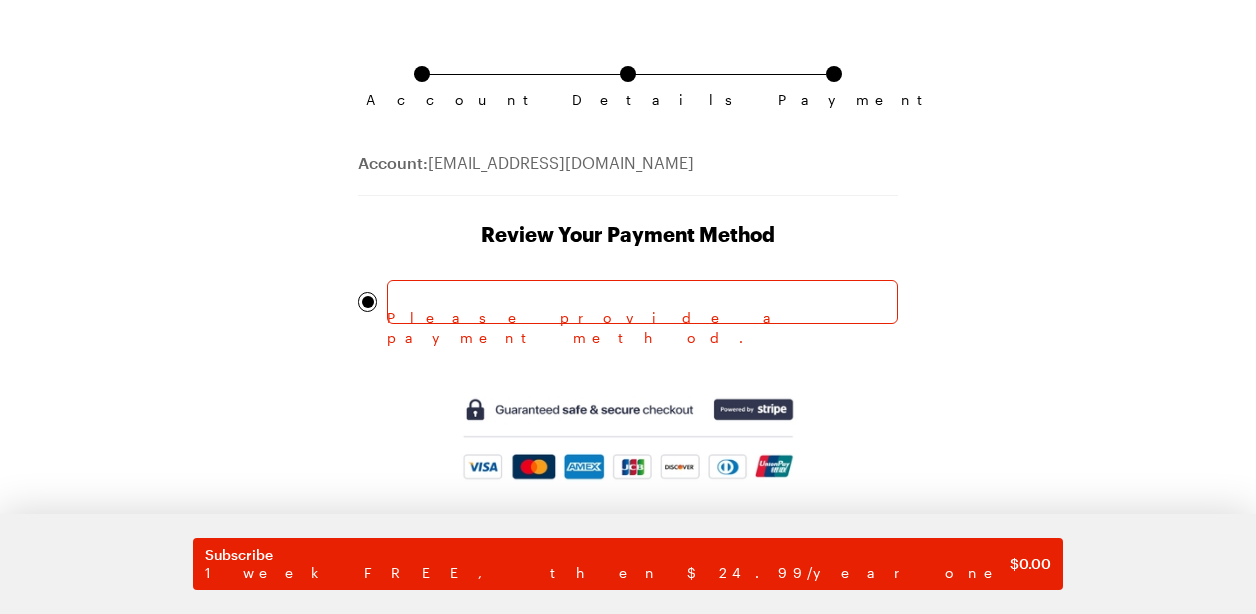 scroll, scrollTop: 80, scrollLeft: 0, axis: vertical 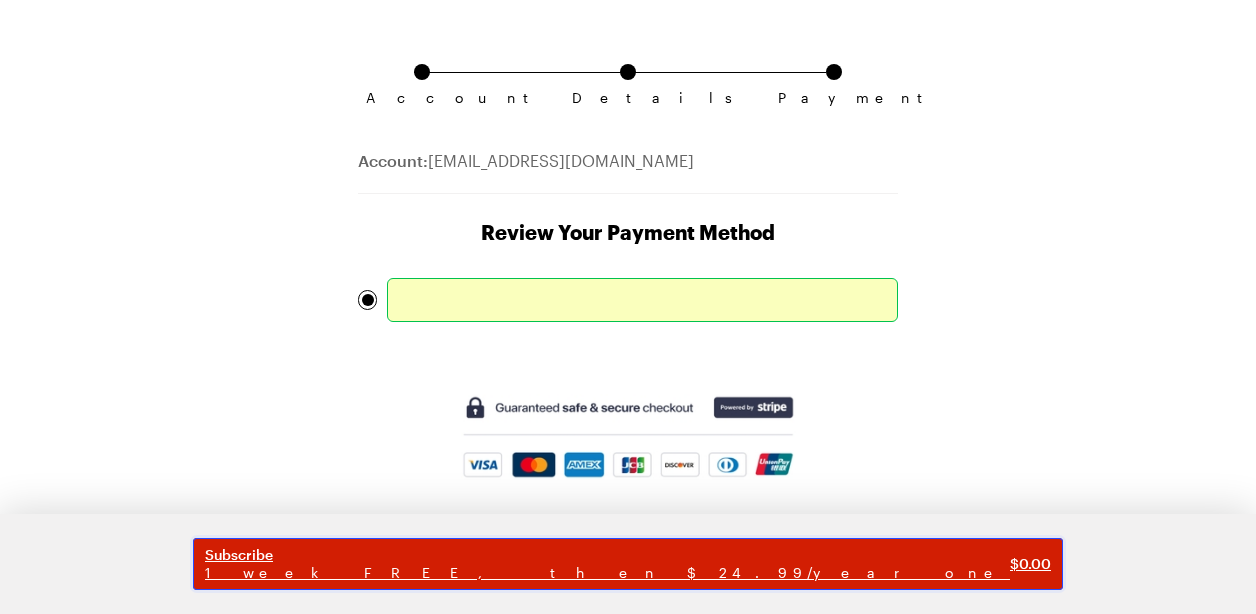 click on "1 week FREE, then $24.99/year one" at bounding box center [607, 573] 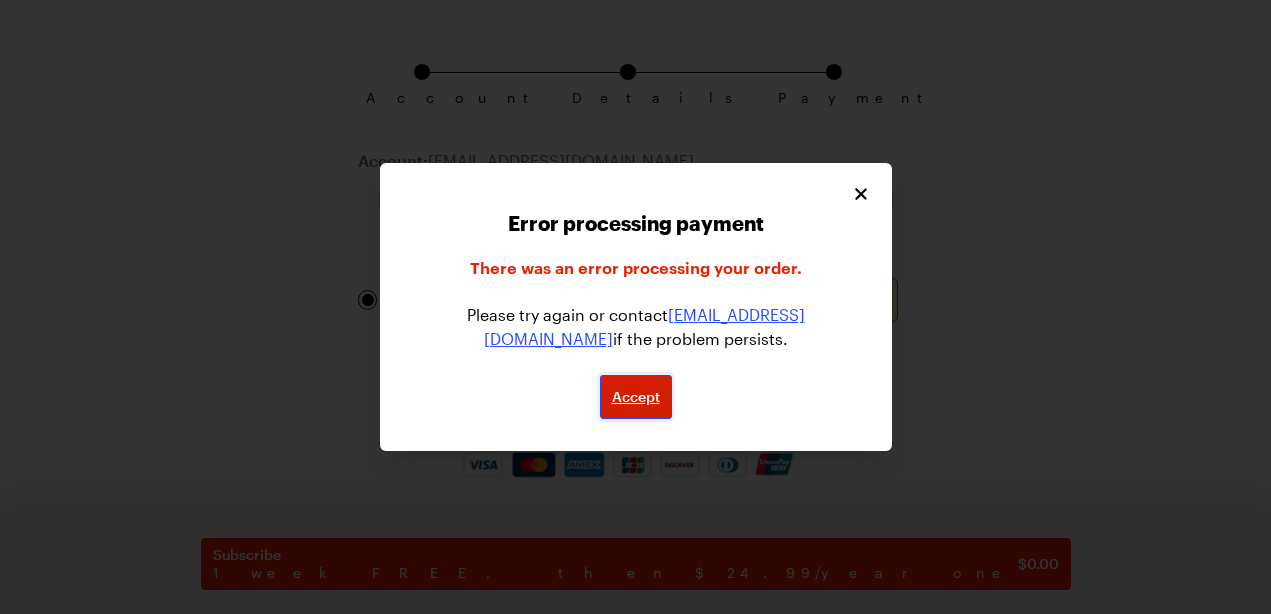 click on "Accept" at bounding box center [636, 397] 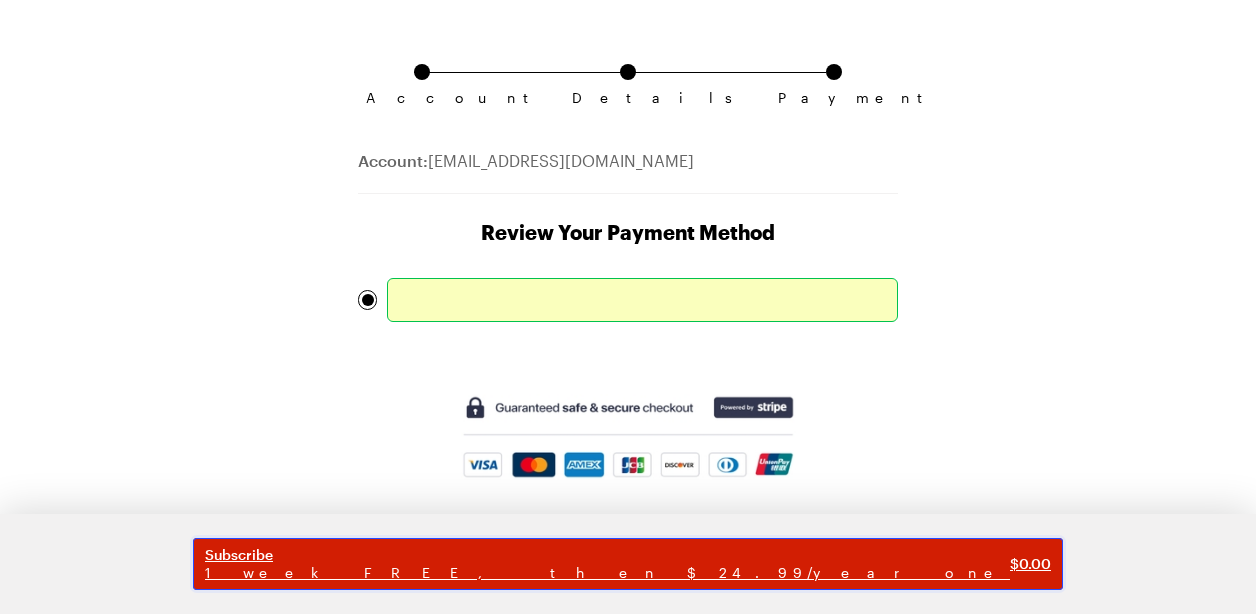 click on "1 week FREE, then $24.99/year one" at bounding box center (607, 573) 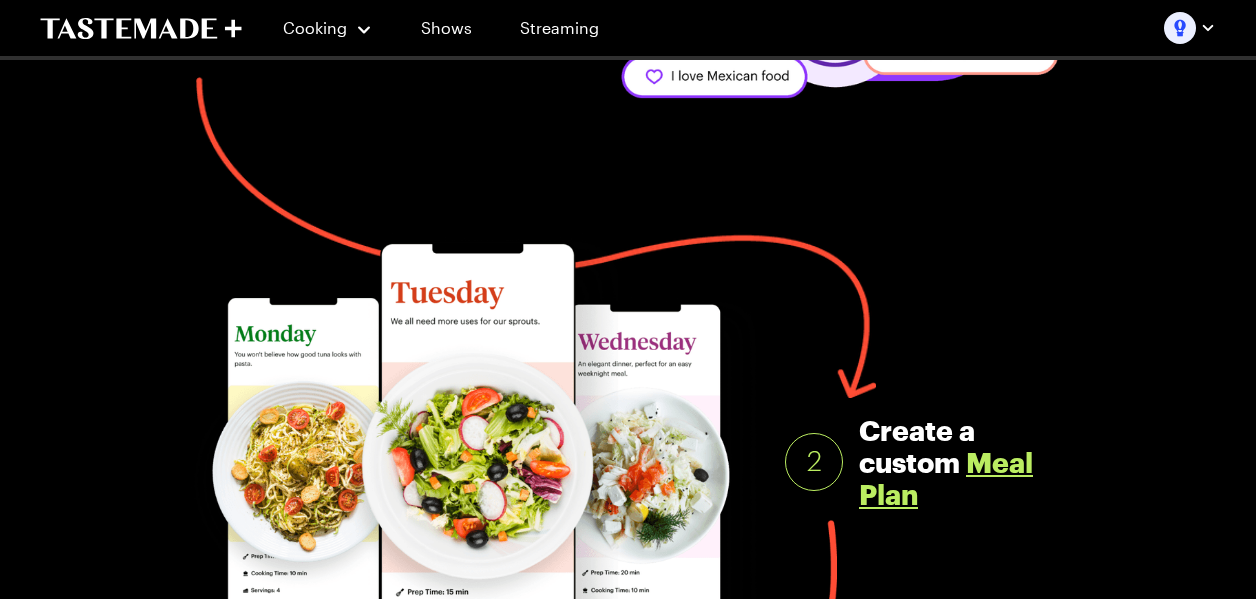 scroll, scrollTop: 360, scrollLeft: 0, axis: vertical 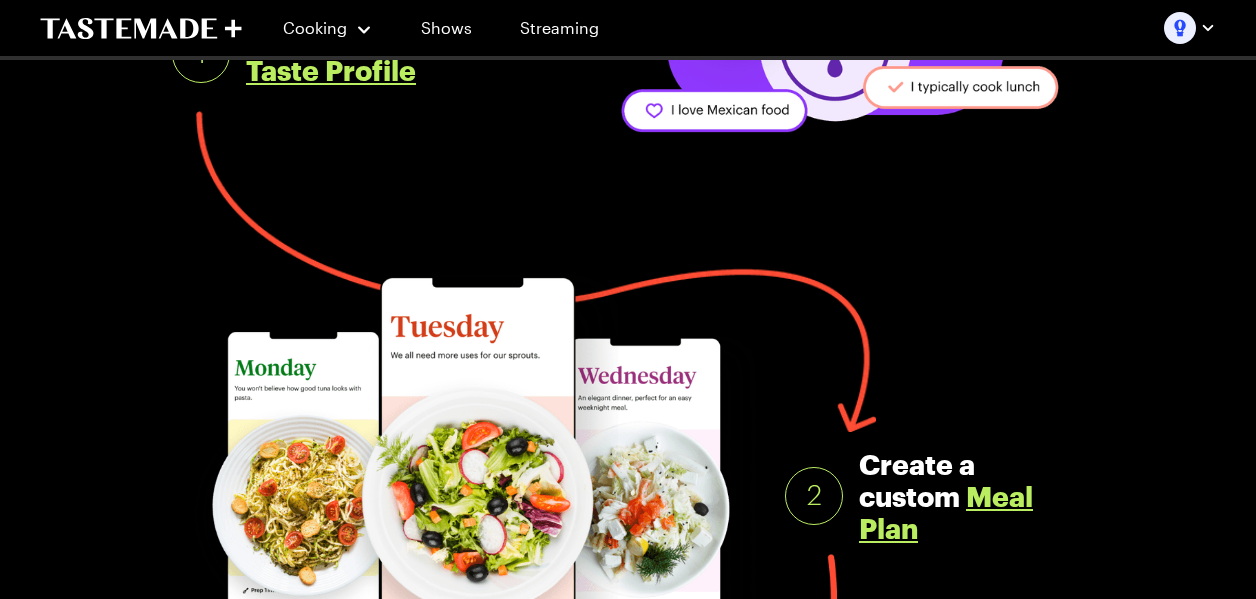 click on "Taste Profile" at bounding box center [331, 70] 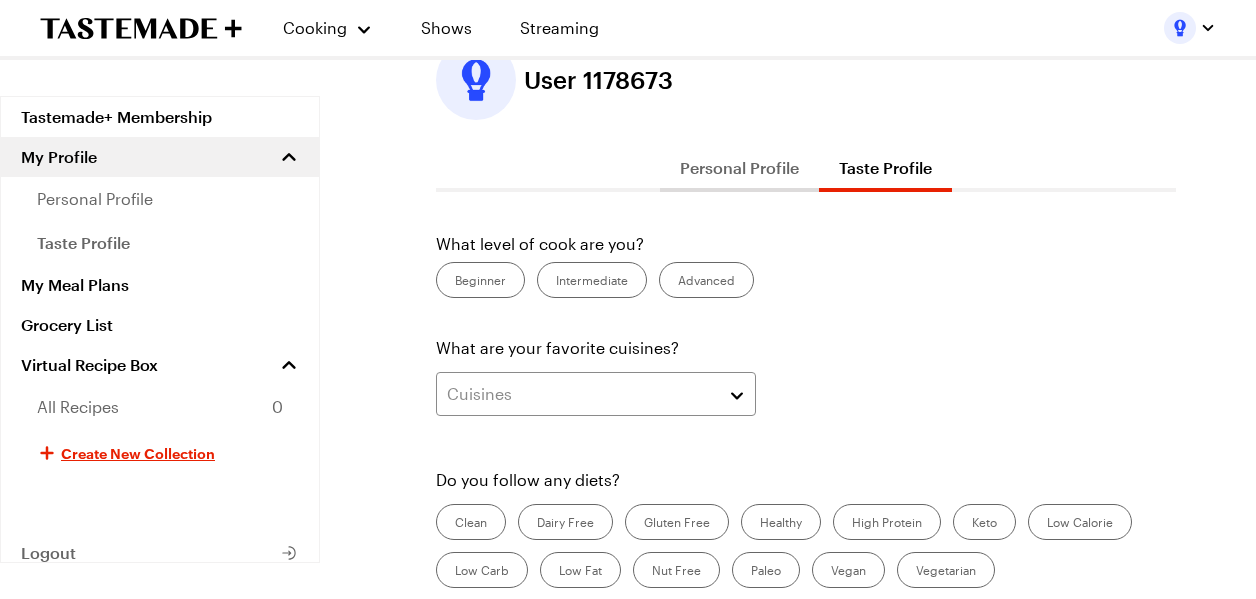 scroll, scrollTop: 120, scrollLeft: 0, axis: vertical 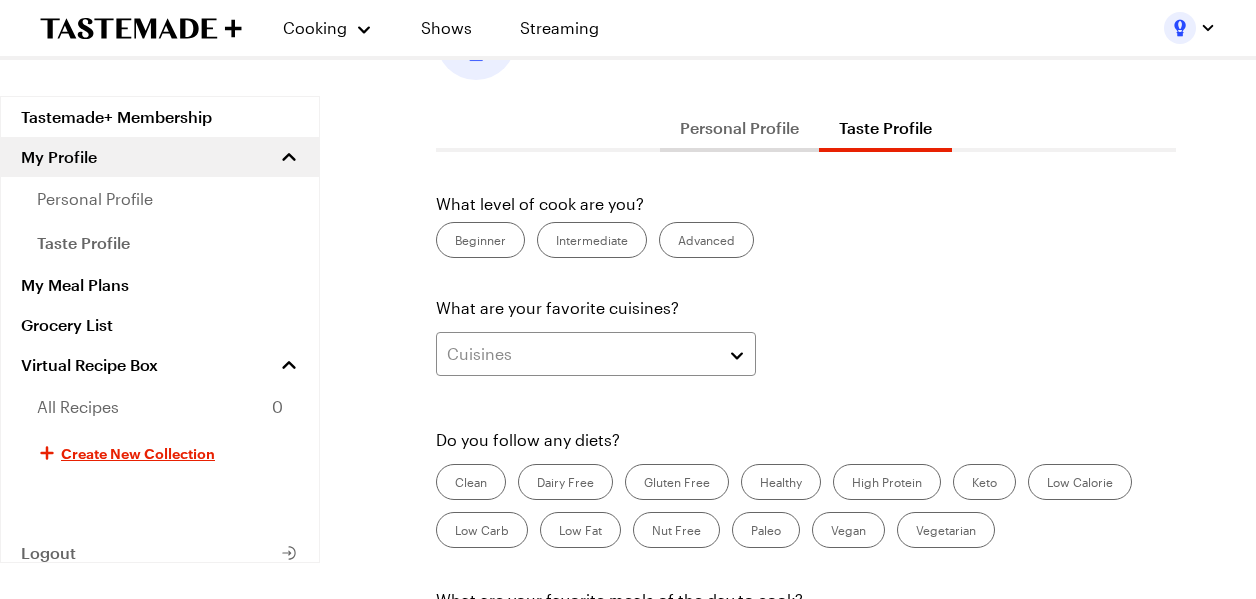 click on "Intermediate" at bounding box center (592, 240) 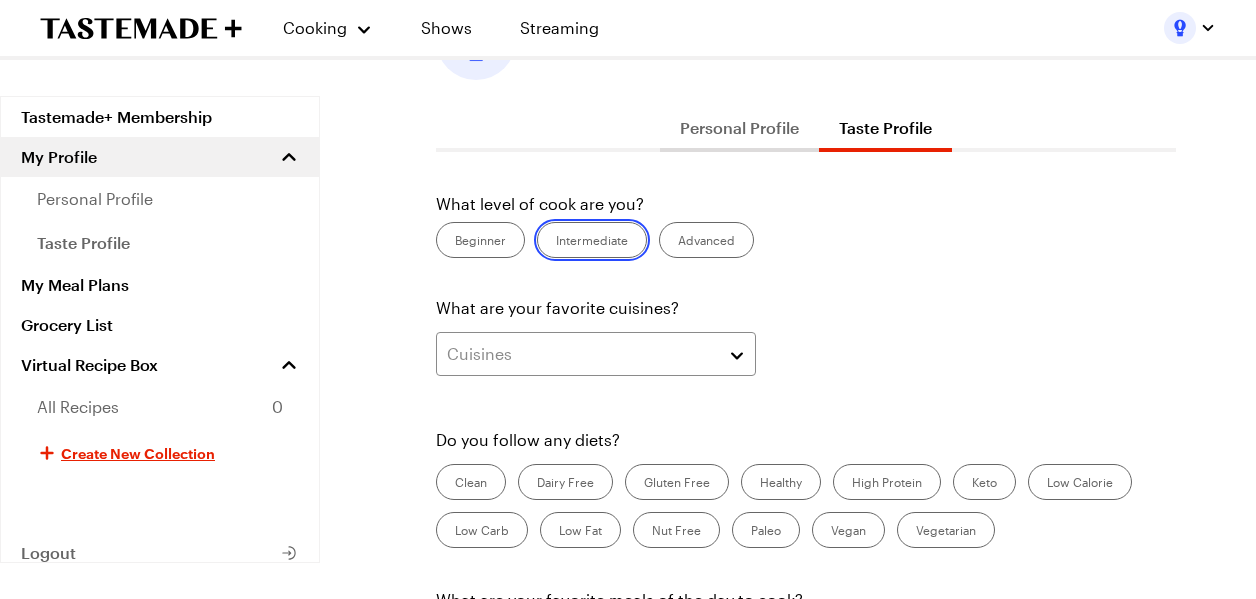 click on "Intermediate" at bounding box center (556, 242) 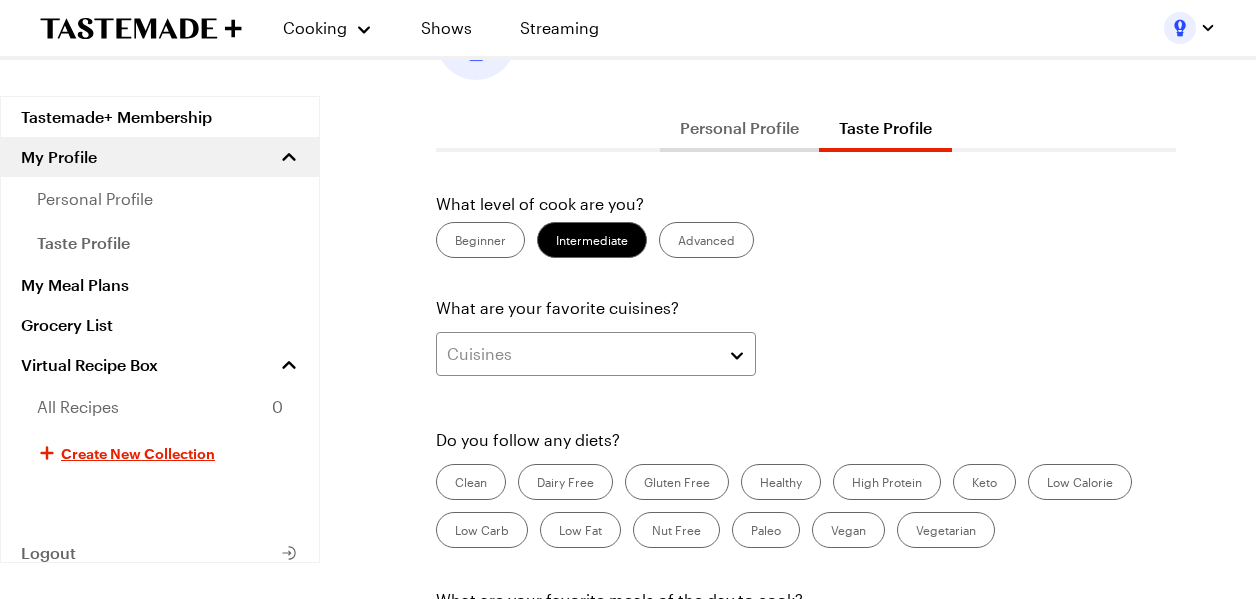 click on "User 1178673 Personal Profile Taste Profile What level of cook are you? Beginner Intermediate Advanced What are your favorite cuisines? Cuisines Do you follow any diets? Clean Dairy Free Gluten Free Healthy High Protein Keto Low Calorie Low Carb Low Fat Nut Free Paleo Vegan Vegetarian What are your favorite meals of the day to cook? Breakfast Brunch Lunch Dinner Dessert What measurement system do you prefer? Imperial Imperial Metric Metric What days of the week do you usually cook? Mon Tue Wed Thu Fri Sat Sun How many people do you usually cook for? 1 2 3 4 5 6 7 8 9 10 Cancel Save Changes" at bounding box center (806, 592) 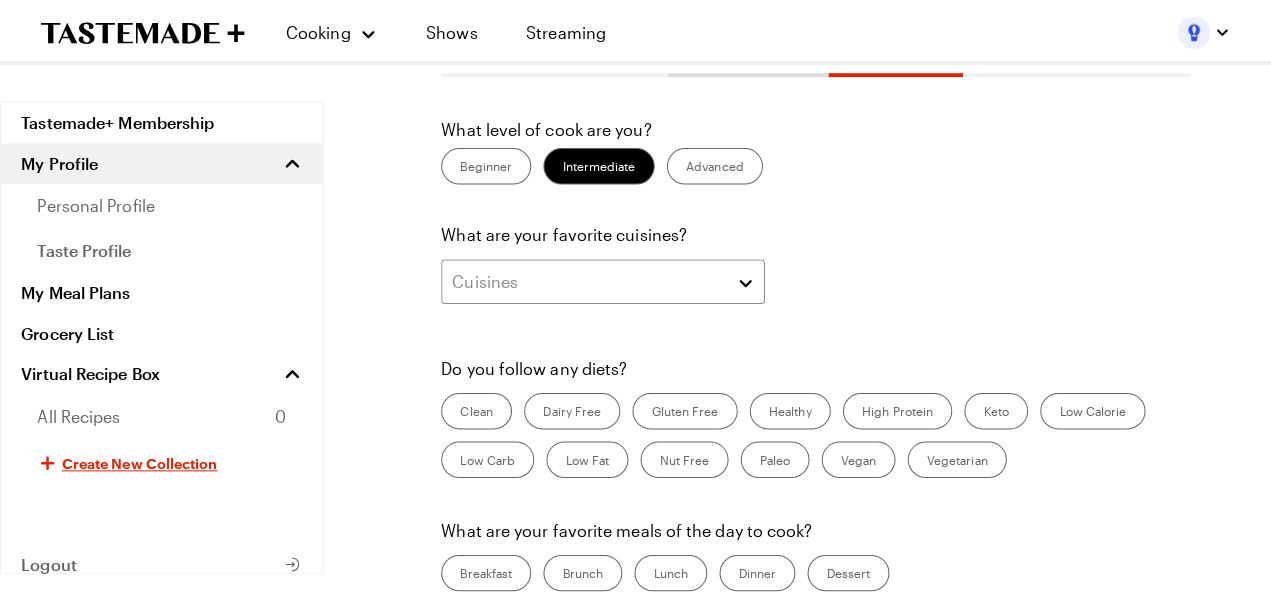 scroll, scrollTop: 240, scrollLeft: 0, axis: vertical 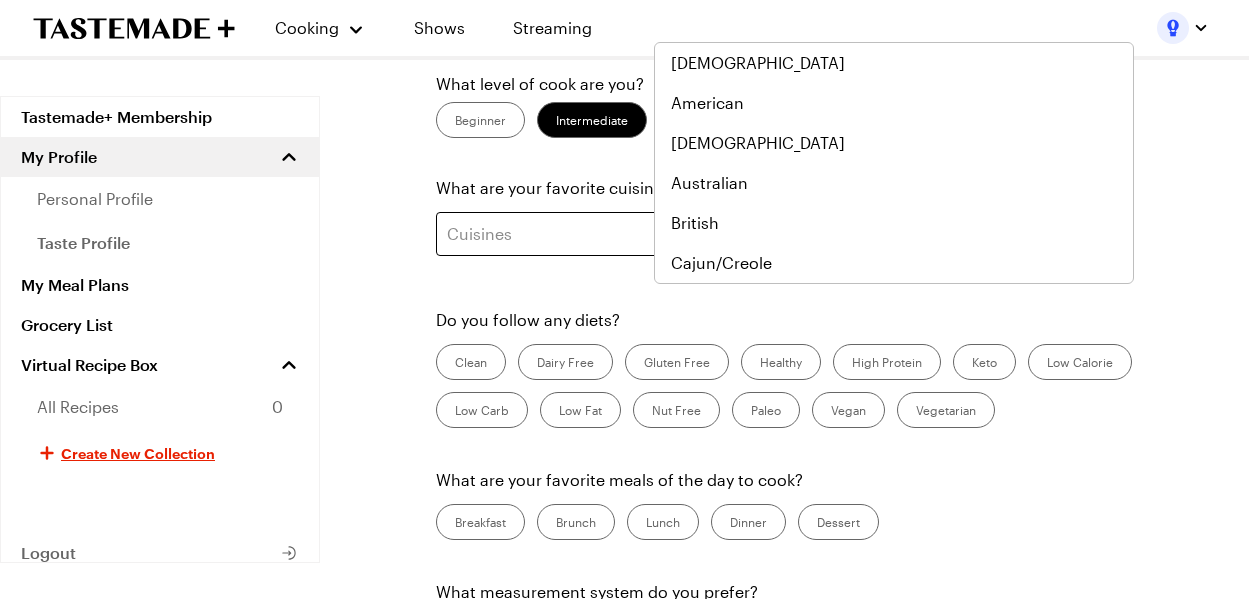 click on "Cuisines" at bounding box center [596, 234] 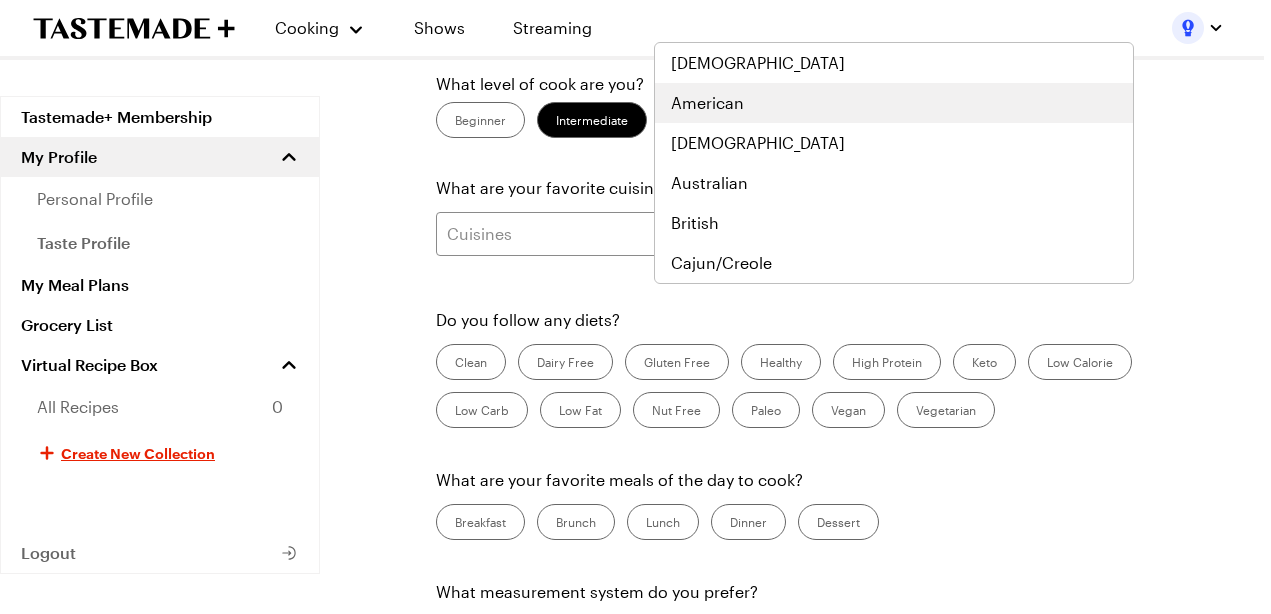 click on "American" at bounding box center (894, 103) 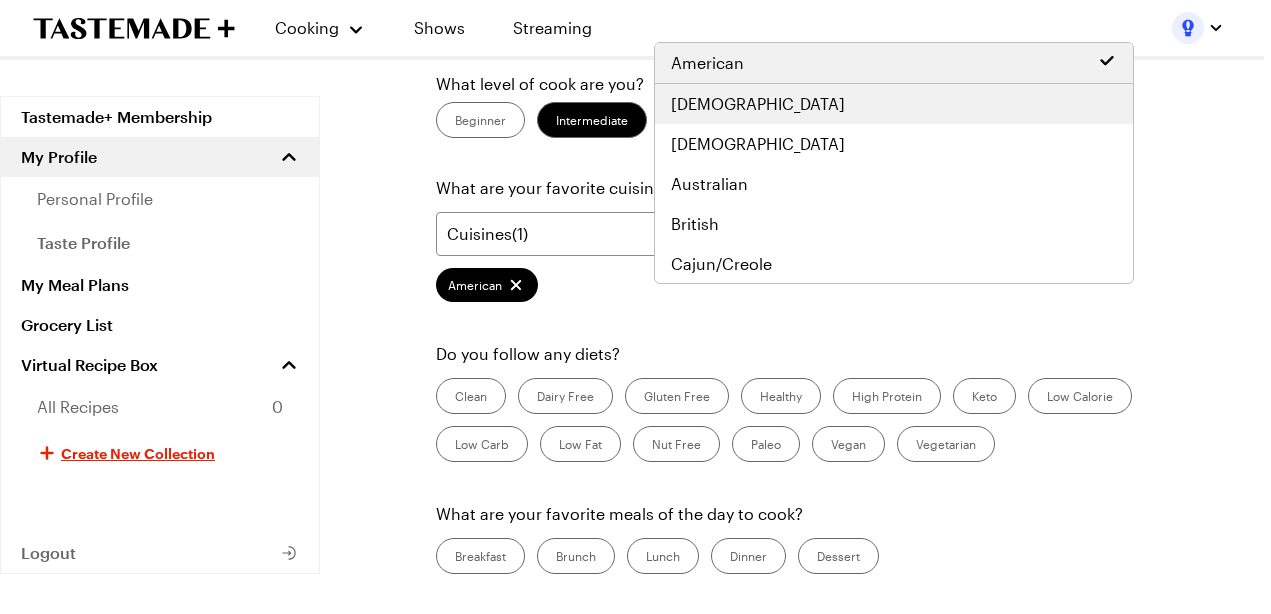 click on "[DEMOGRAPHIC_DATA]" at bounding box center [894, 104] 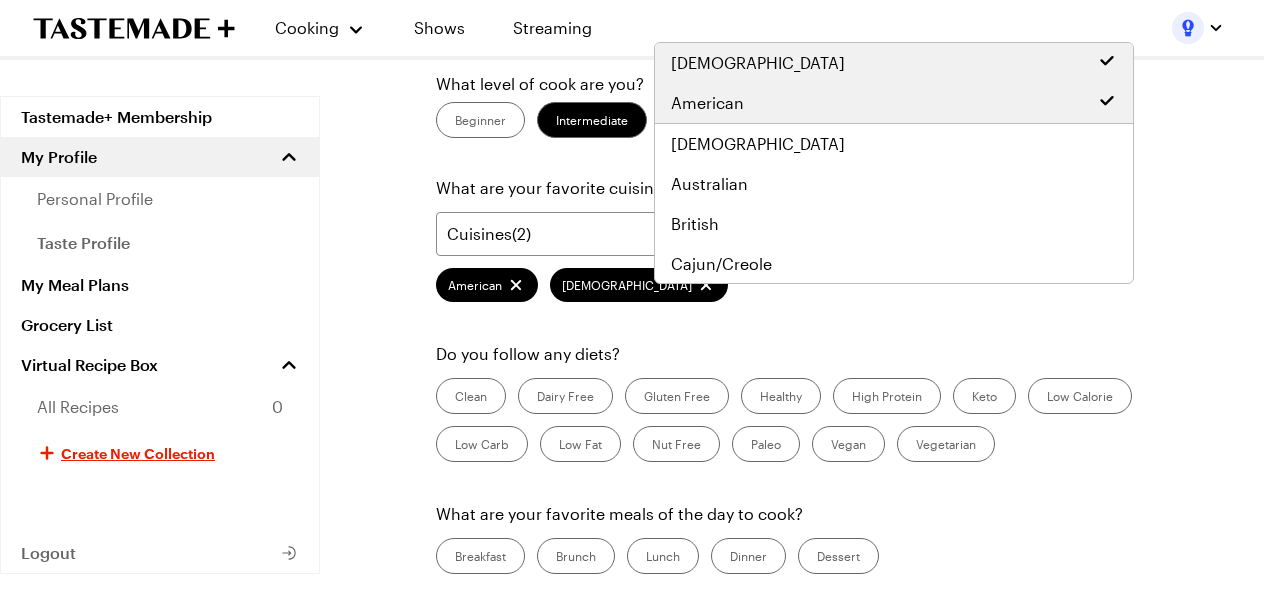 click on "[DEMOGRAPHIC_DATA]" at bounding box center [894, 63] 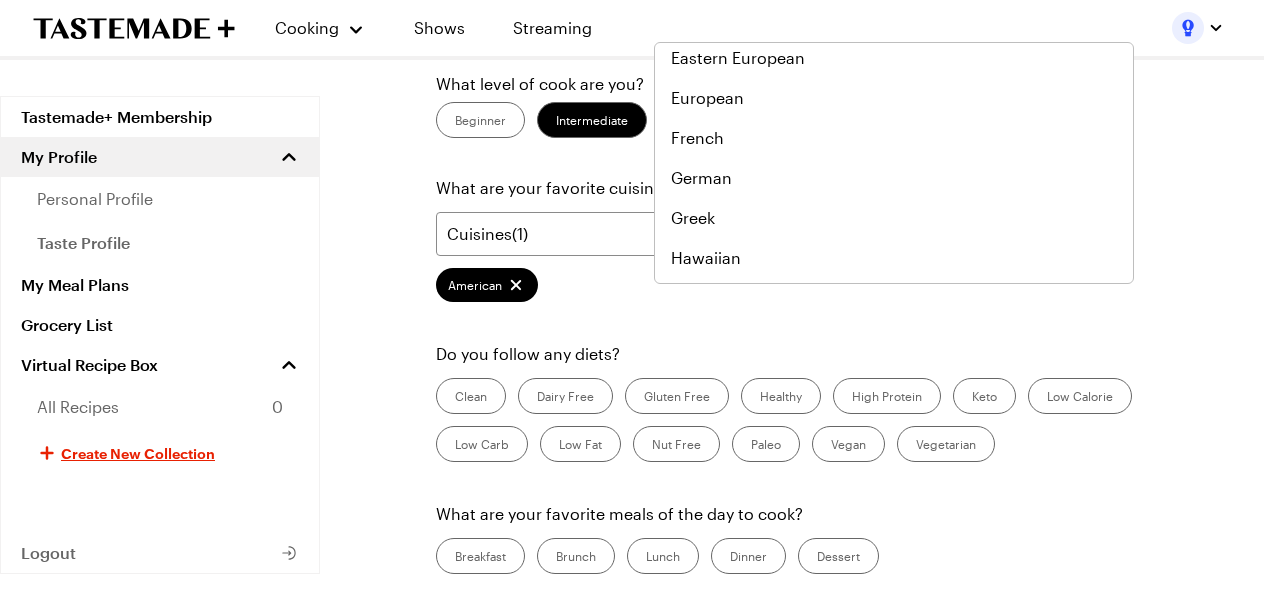 scroll, scrollTop: 440, scrollLeft: 0, axis: vertical 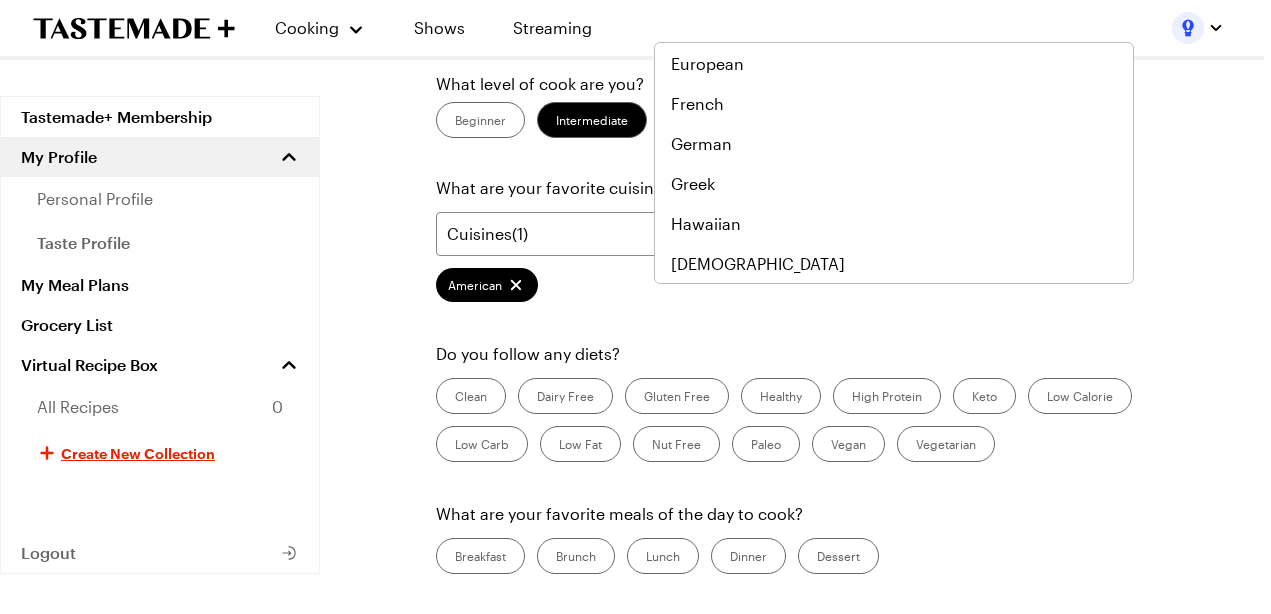 click on "Chinese" at bounding box center (894, -16) 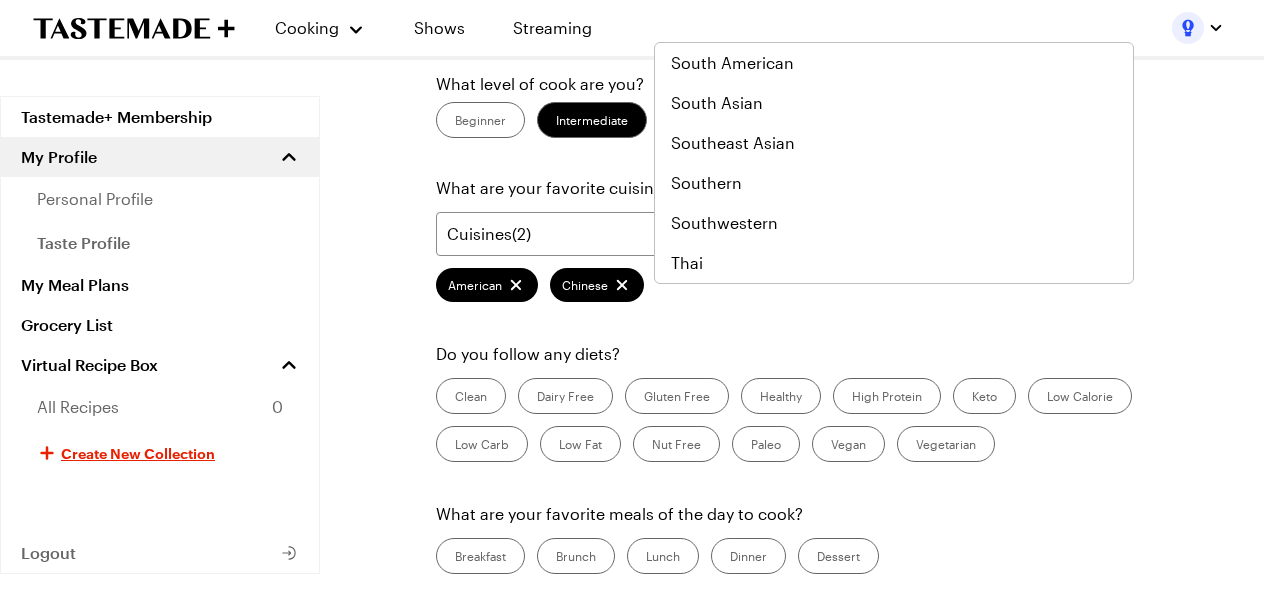 scroll, scrollTop: 1247, scrollLeft: 0, axis: vertical 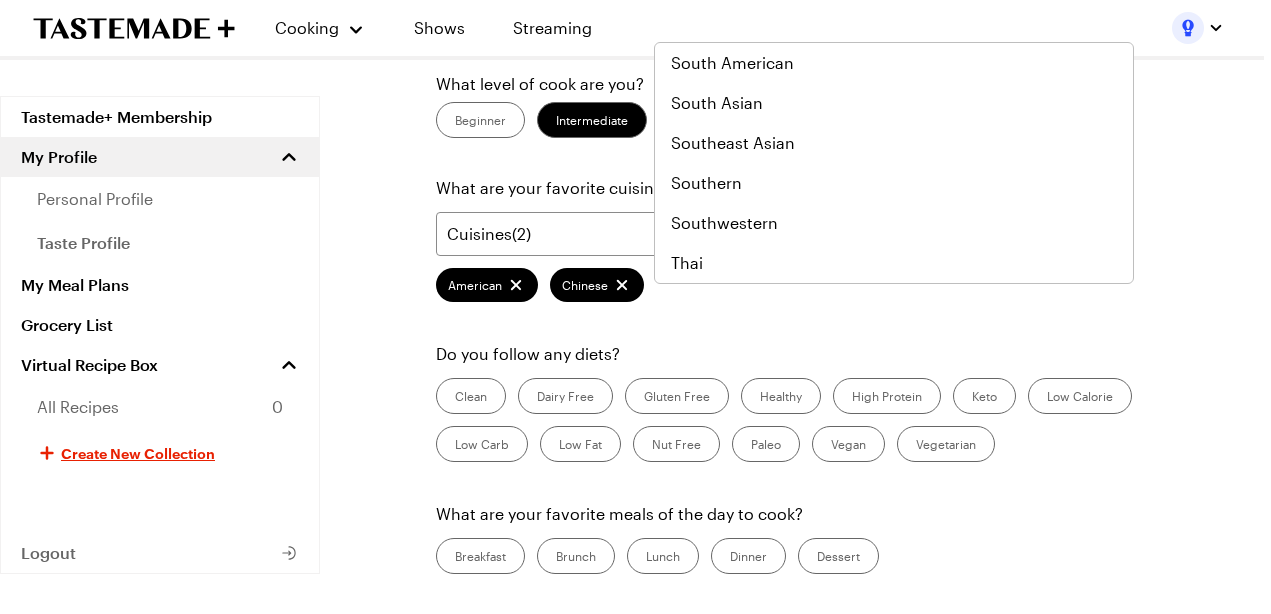 click on "Mexican" at bounding box center (894, -57) 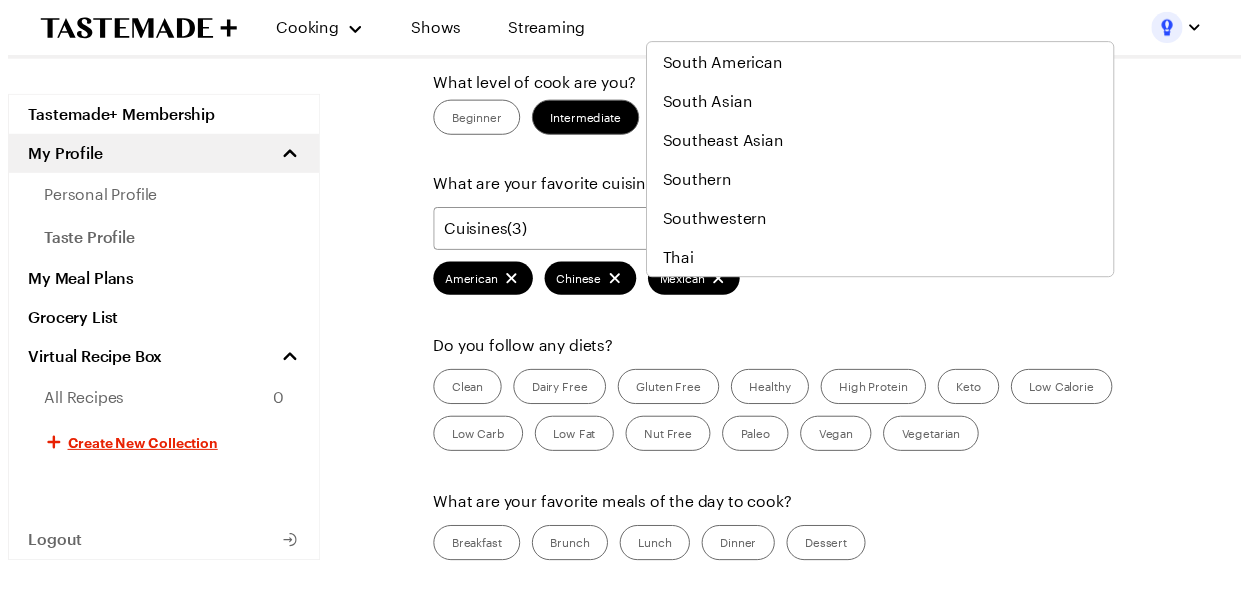 scroll, scrollTop: 1307, scrollLeft: 0, axis: vertical 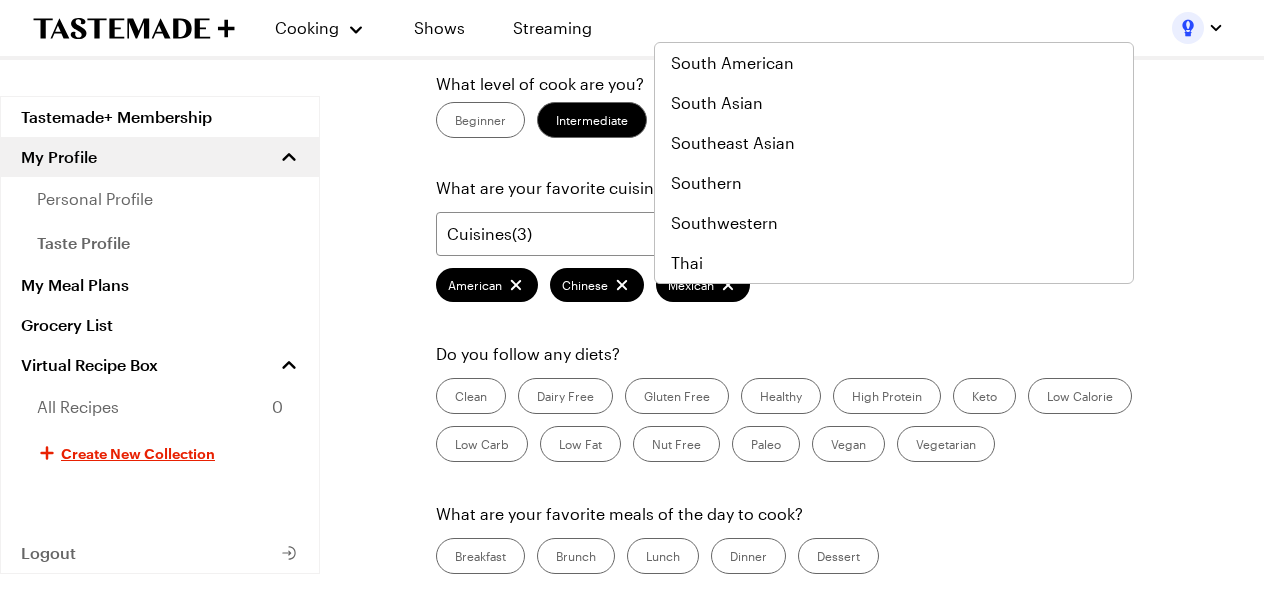 click on "User 1178673 Personal Profile Taste Profile What level of cook are you? Beginner Intermediate Advanced What are your favorite cuisines? Cuisines  ( 3 ) [DEMOGRAPHIC_DATA] Mexican Do you follow any diets? Clean Dairy Free Gluten Free Healthy High Protein Keto Low Calorie Low Carb Low Fat Nut Free Paleo Vegan Vegetarian What are your favorite meals of the day to cook? Breakfast Brunch Lunch Dinner Dessert What measurement system do you prefer? Imperial Imperial Metric Metric What days of the week do you usually cook? Mon Tue Wed Thu Fri Sat Sun How many people do you usually cook for? 1 2 3 4 5 6 7 8 9 10 Cancel Save Changes" at bounding box center [806, 489] 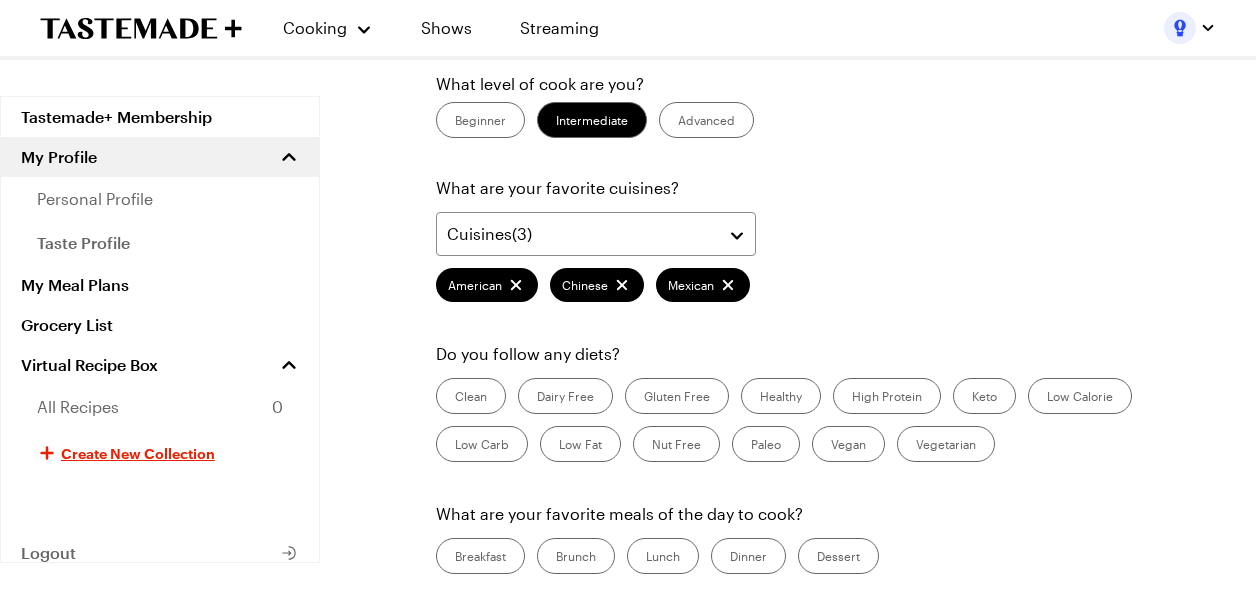 type 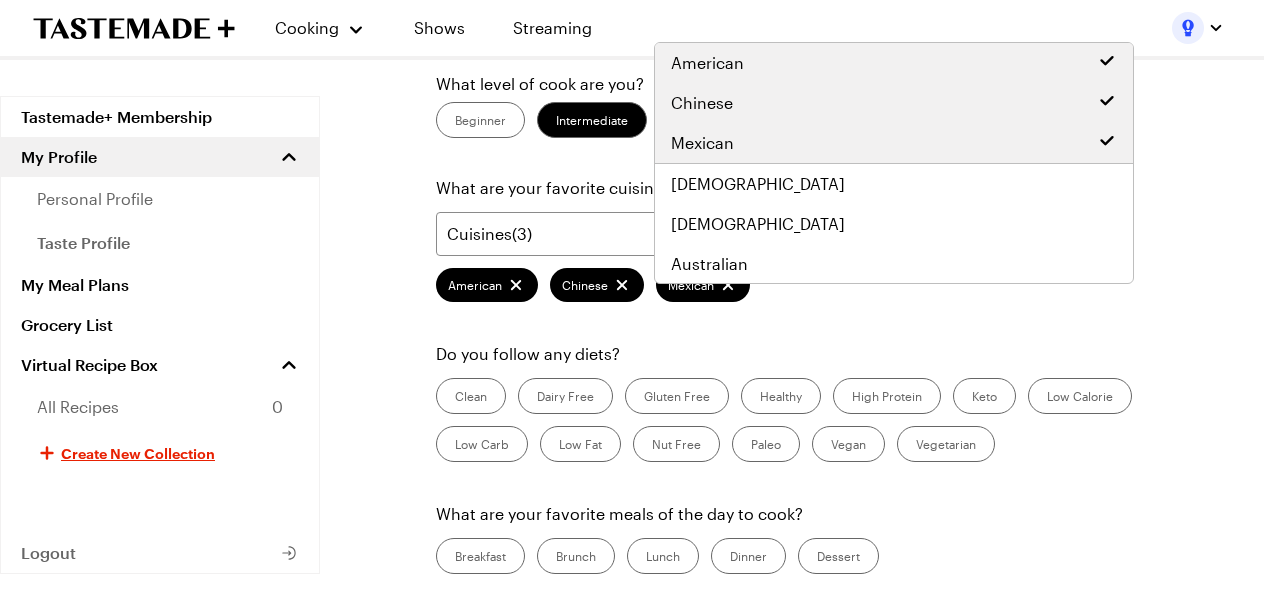 click on "What level of cook are you? Beginner Intermediate Advanced What are your favorite cuisines? Cuisines  ( 3 ) [DEMOGRAPHIC_DATA] Mexican Do you follow any diets? Clean Dairy Free Gluten Free Healthy High Protein Keto Low Calorie Low Carb Low Fat Nut Free Paleo Vegan Vegetarian What are your favorite meals of the day to cook? Breakfast Brunch Lunch Dinner Dessert What measurement system do you prefer? Imperial Imperial Metric Metric What days of the week do you usually cook? Mon Tue Wed Thu Fri Sat Sun How many people do you usually cook for? 1 2 3 4 5 6 7 8 9 10 Cancel Save Changes" at bounding box center (806, 565) 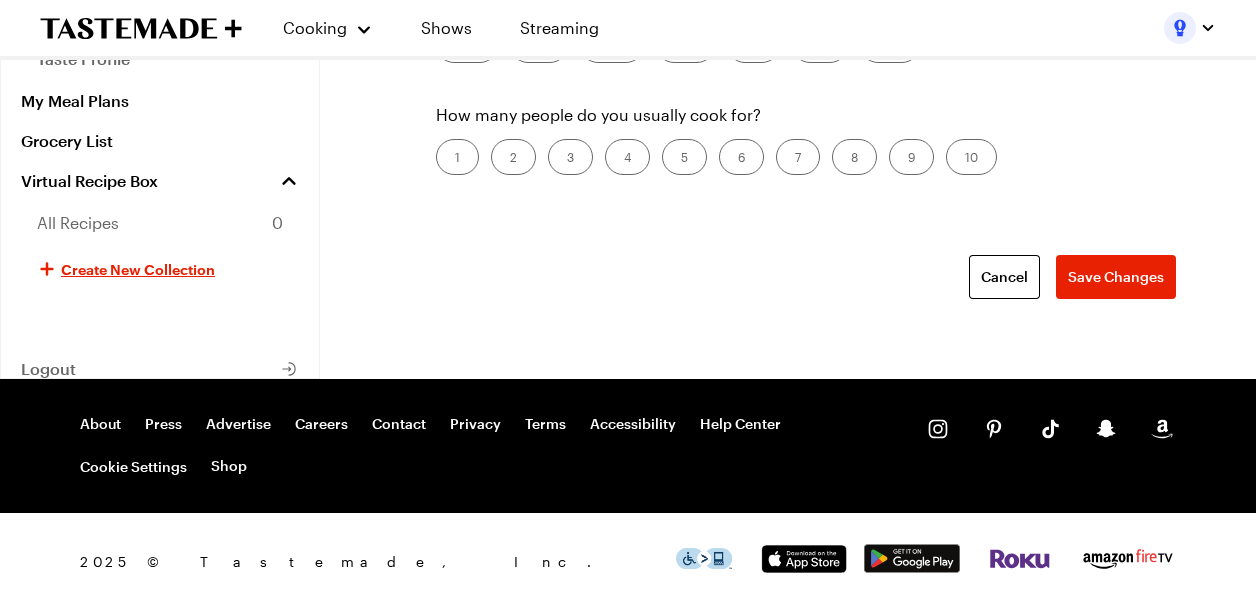 scroll, scrollTop: 960, scrollLeft: 0, axis: vertical 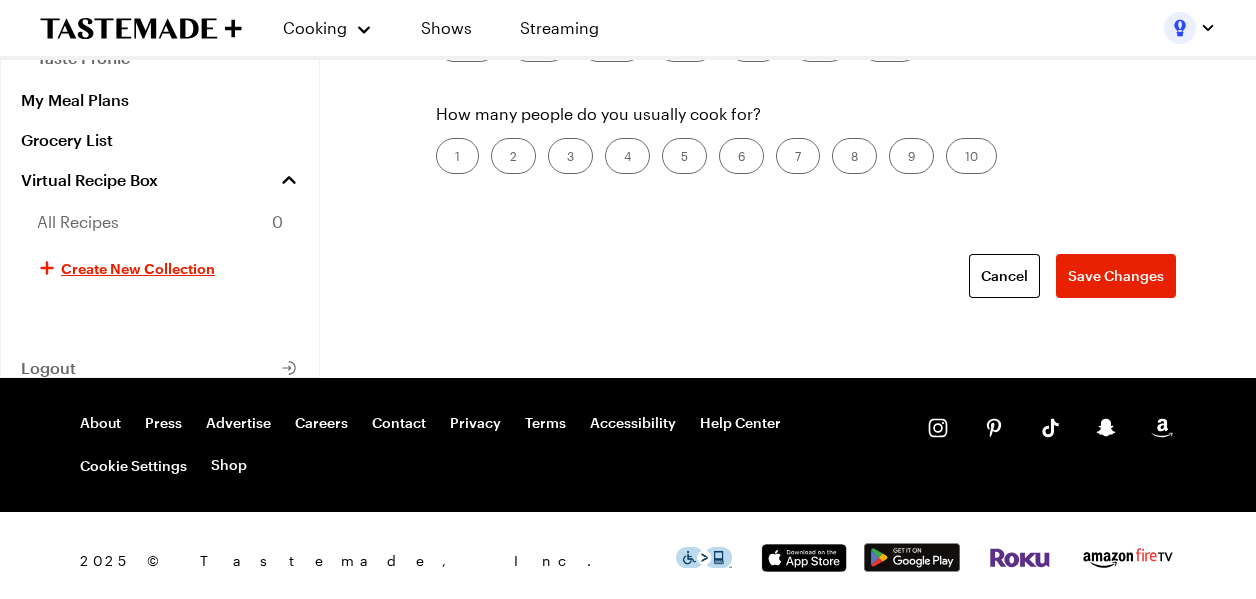 click on "Breakfast" at bounding box center (480, -164) 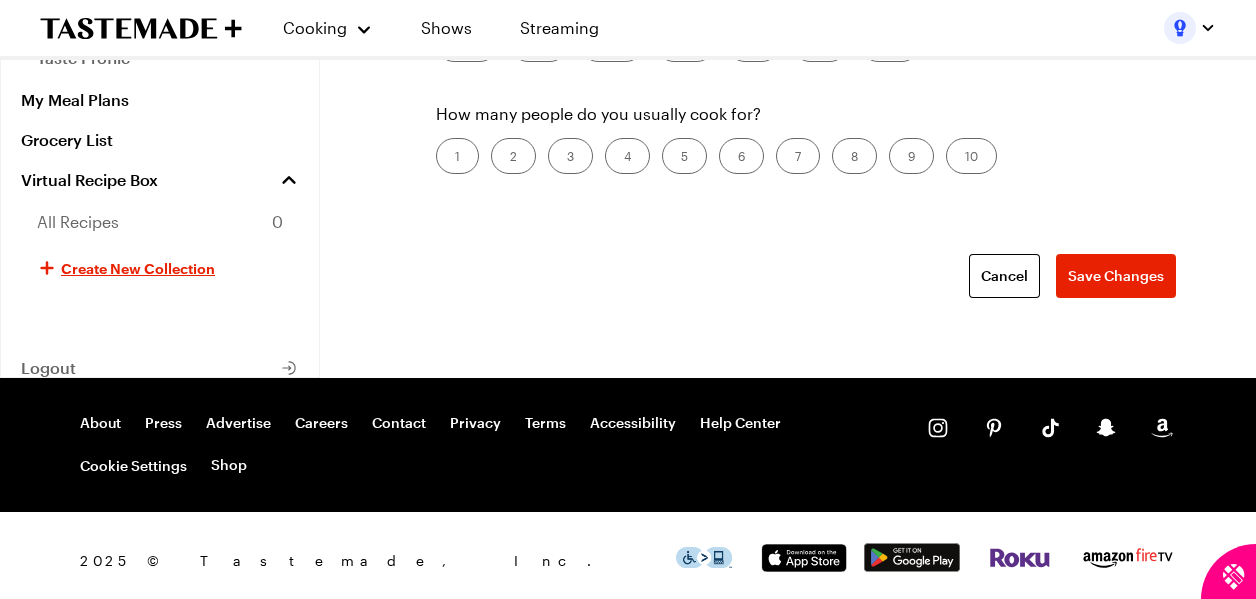 click on "User 1178673 Personal Profile Taste Profile What level of cook are you? Beginner Intermediate Advanced What are your favorite cuisines? Cuisines  ( 3 ) [DEMOGRAPHIC_DATA] Mexican Do you follow any diets? Clean Dairy Free Gluten Free Healthy High Protein Keto Low Calorie Low Carb Low Fat Nut Free Paleo Vegan Vegetarian What are your favorite meals of the day to cook? Breakfast Brunch Lunch Dinner Dessert What measurement system do you prefer? Imperial Imperial Metric Metric What days of the week do you usually cook? Mon Tue Wed Thu Fri Sat Sun How many people do you usually cook for? 1 2 3 4 5 6 7 8 9 10 Cancel Save Changes" at bounding box center (806, -231) 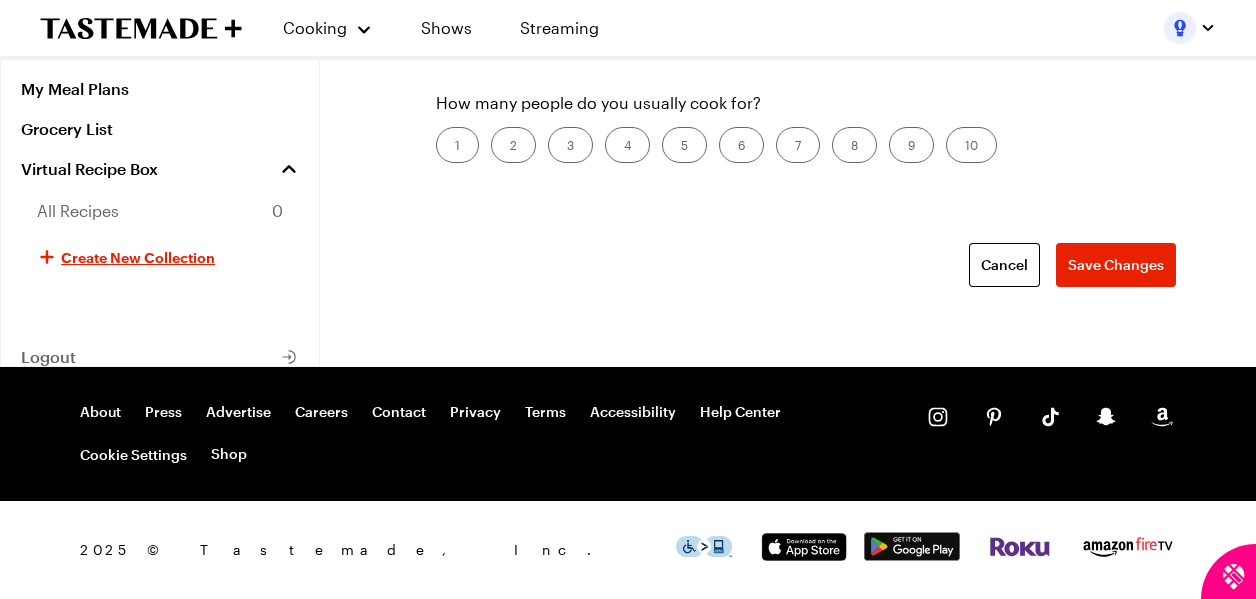 scroll, scrollTop: 1520, scrollLeft: 0, axis: vertical 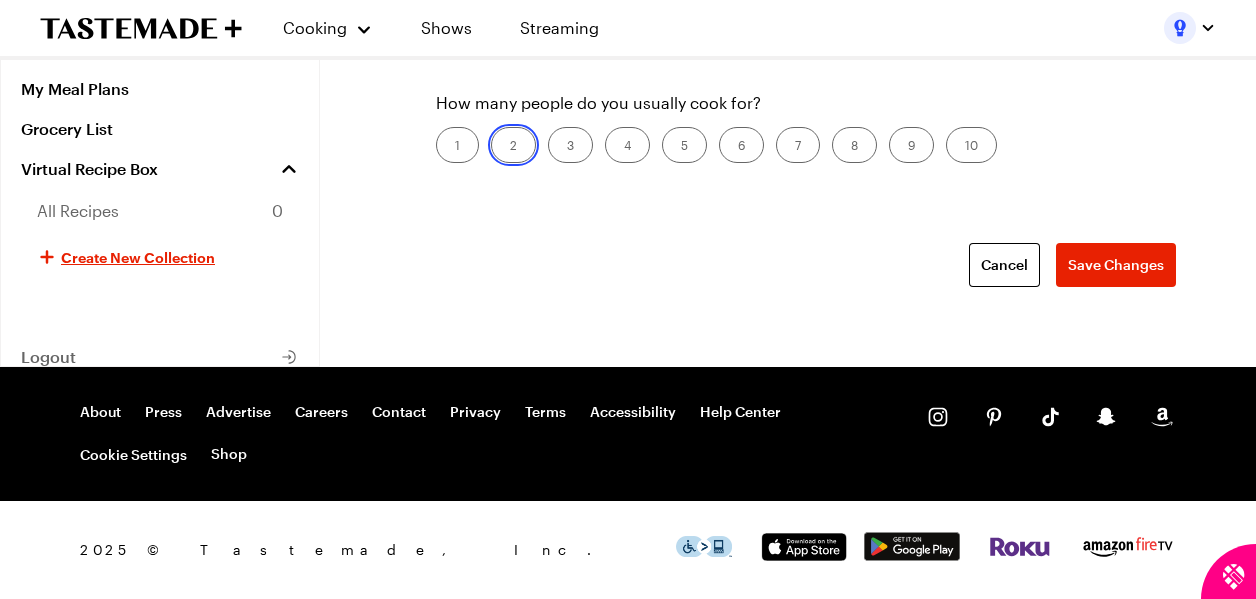 click on "2" at bounding box center (510, 147) 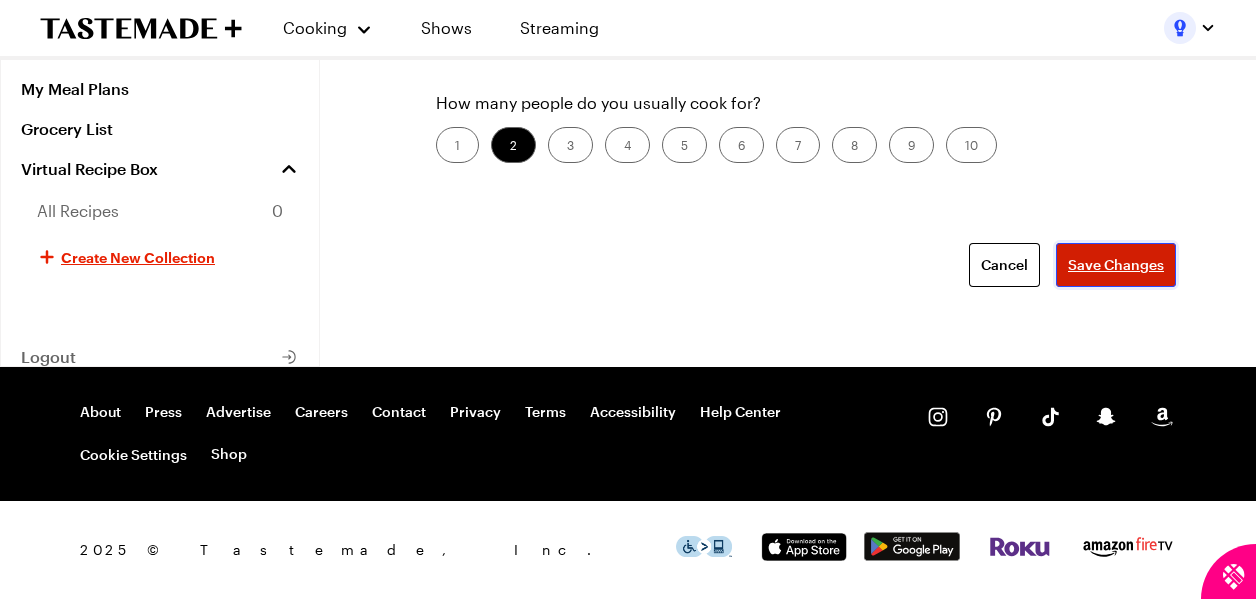 click on "Save Changes" at bounding box center (1116, 265) 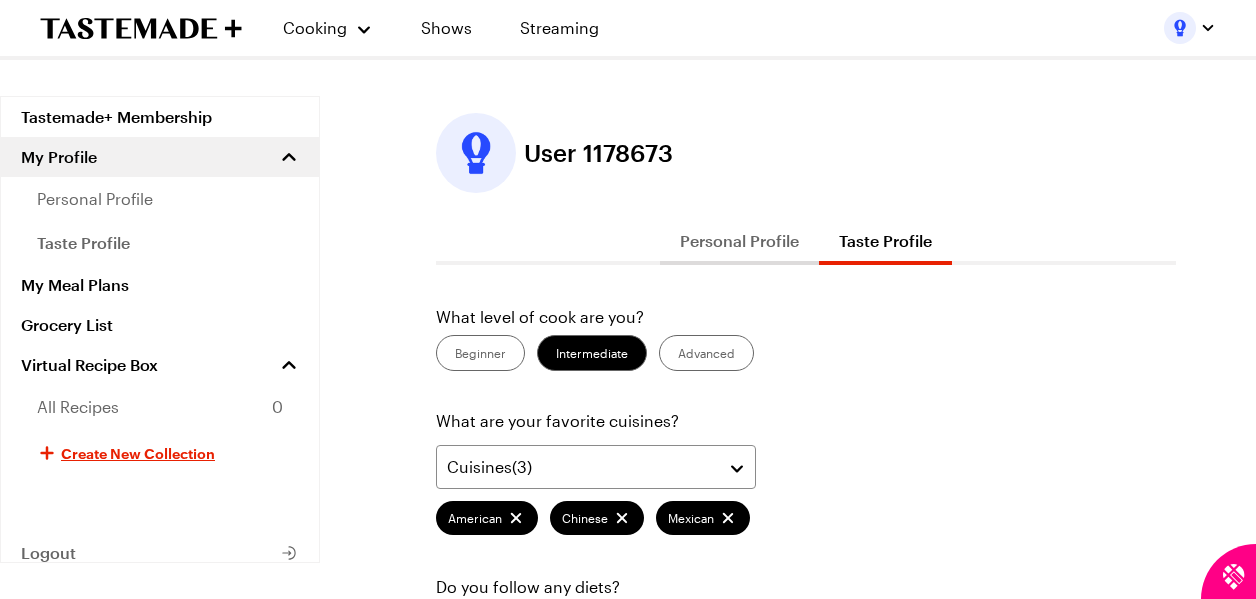 scroll, scrollTop: 0, scrollLeft: 0, axis: both 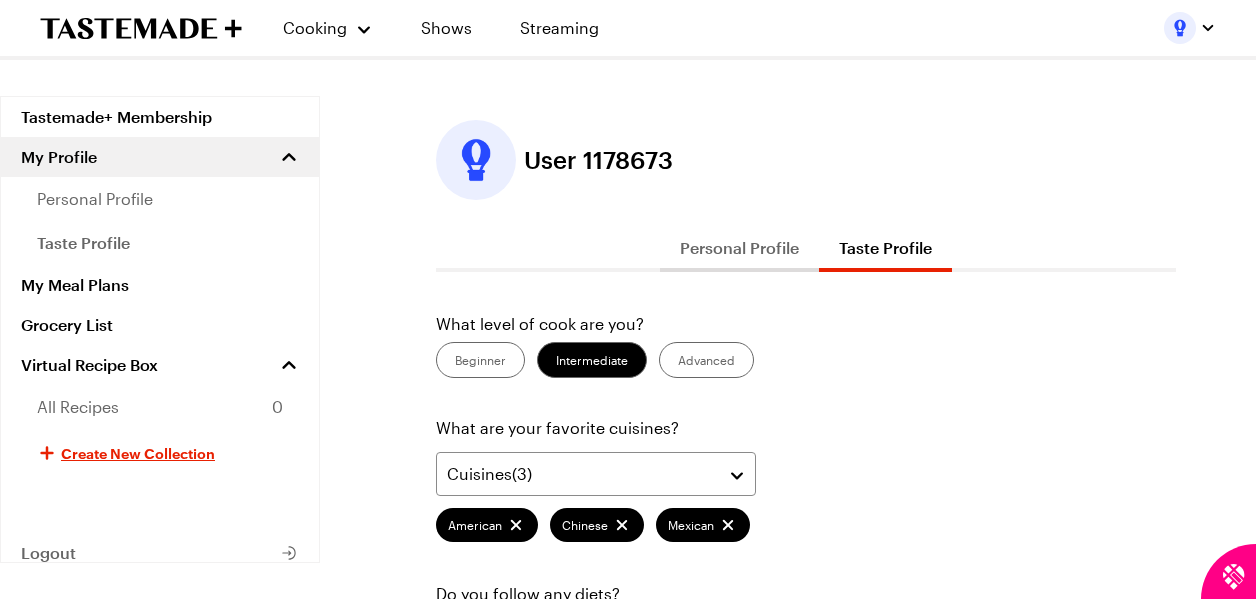 click on "Personal Profile" at bounding box center [739, 248] 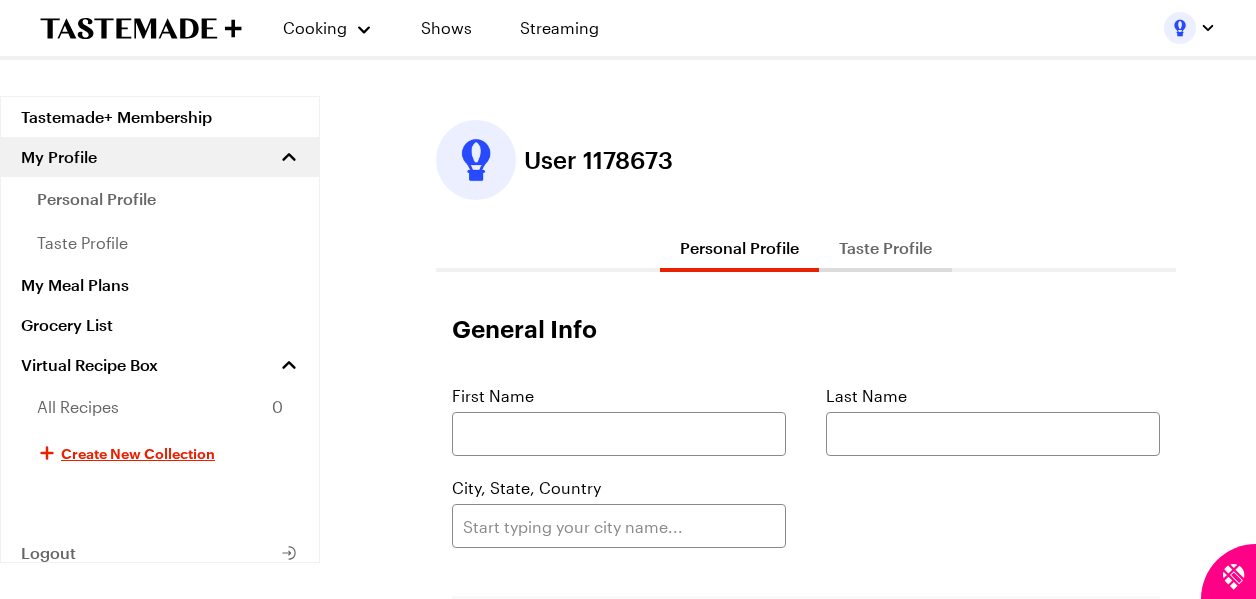 type 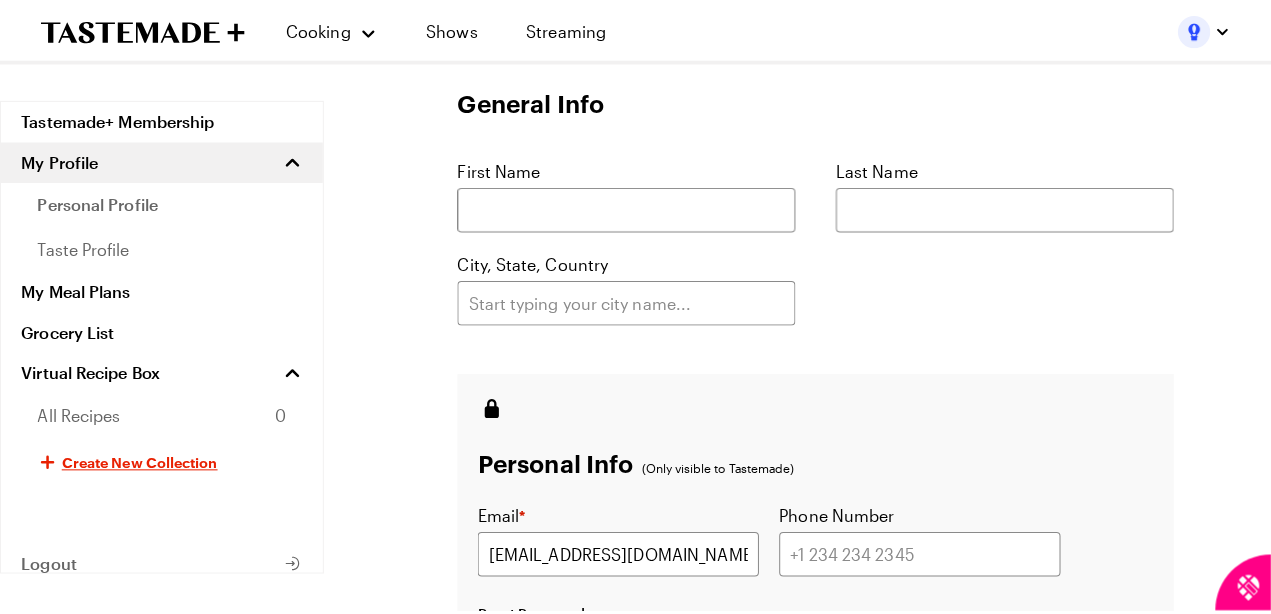 scroll, scrollTop: 240, scrollLeft: 0, axis: vertical 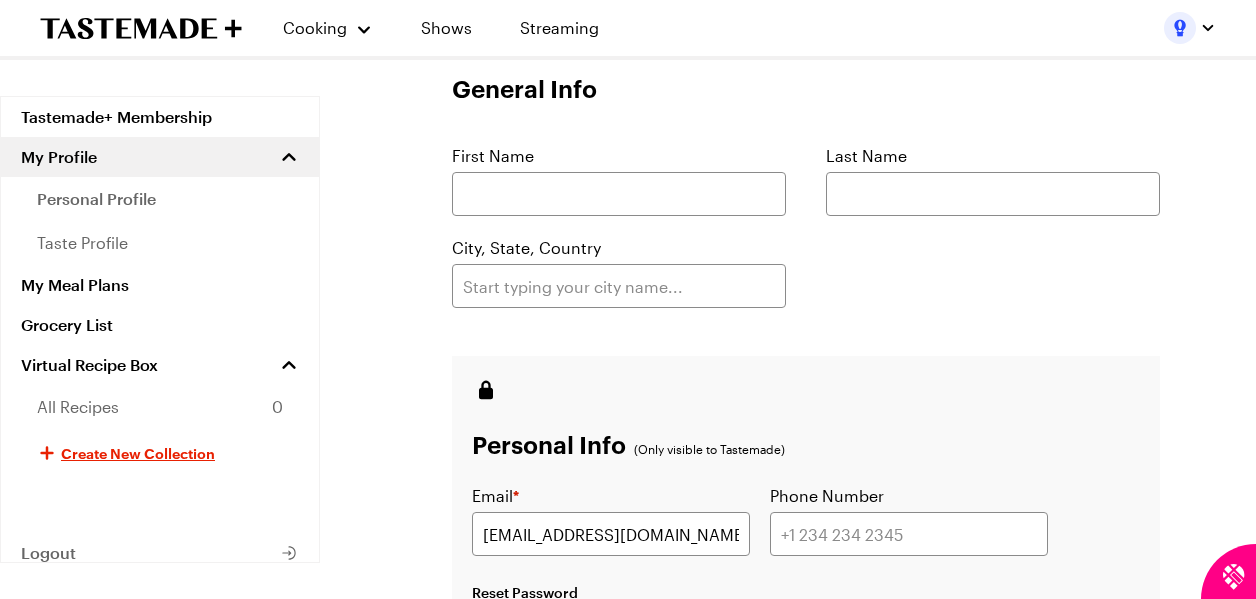click on "First Name" at bounding box center [619, 180] 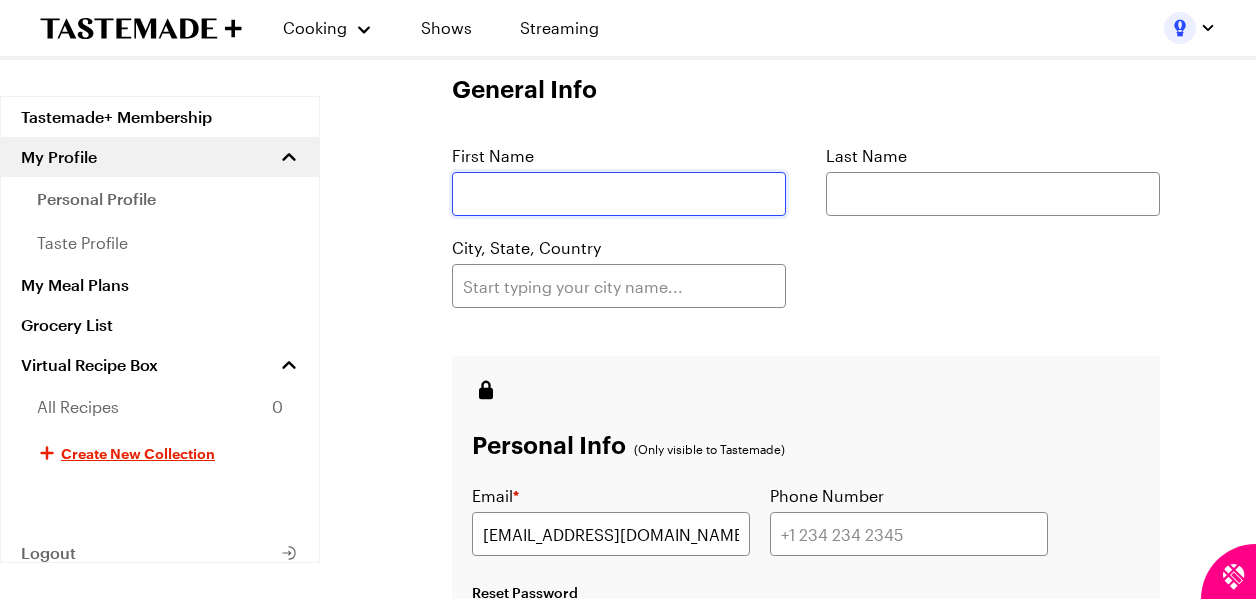 click at bounding box center [619, 194] 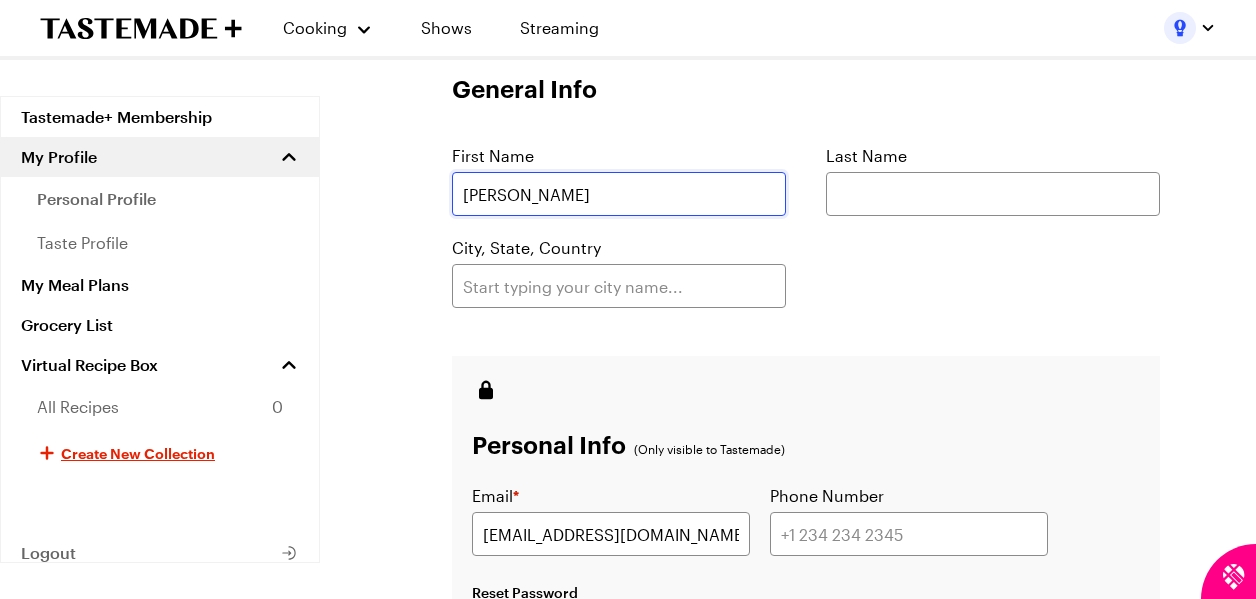 type on "[PERSON_NAME]" 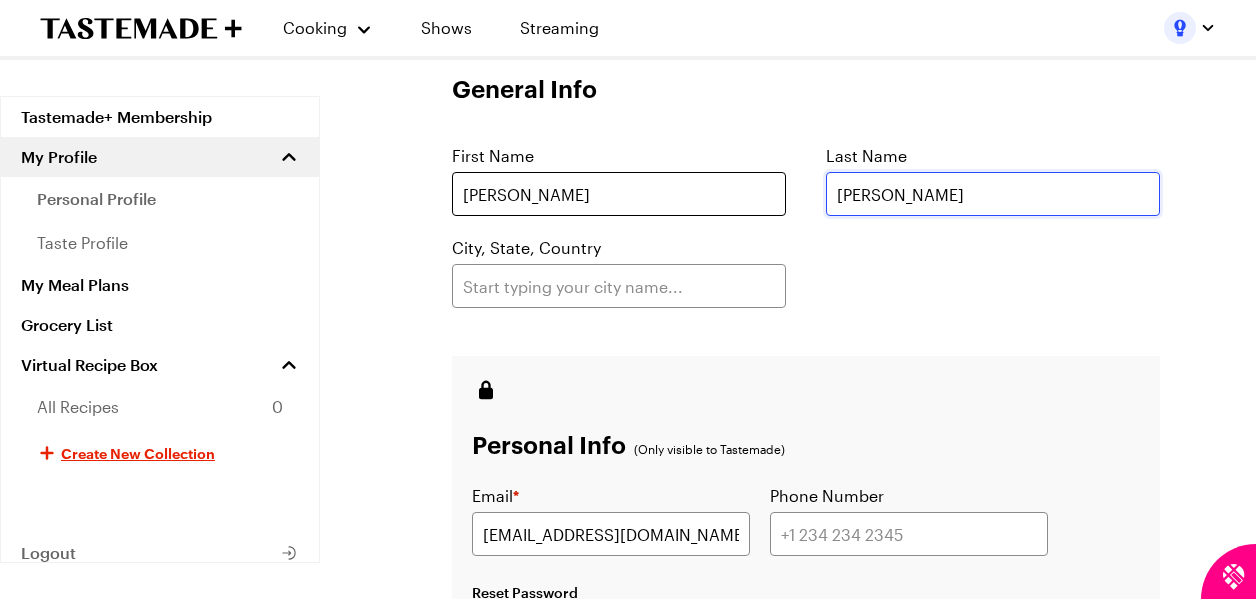 type on "[PERSON_NAME]" 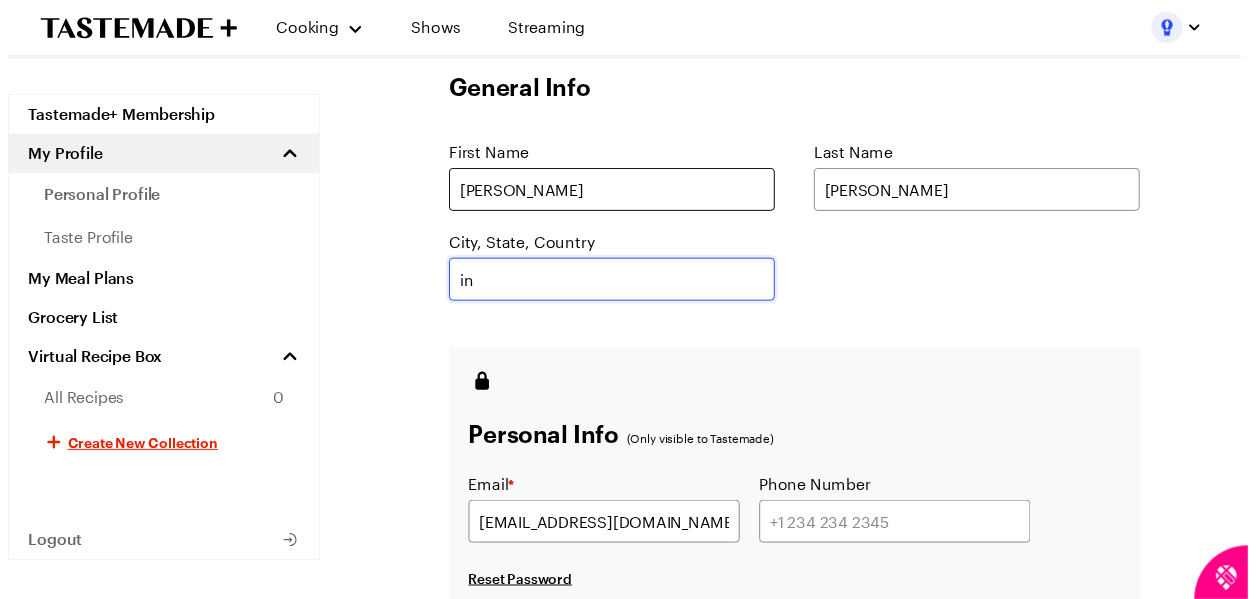scroll, scrollTop: 334, scrollLeft: 0, axis: vertical 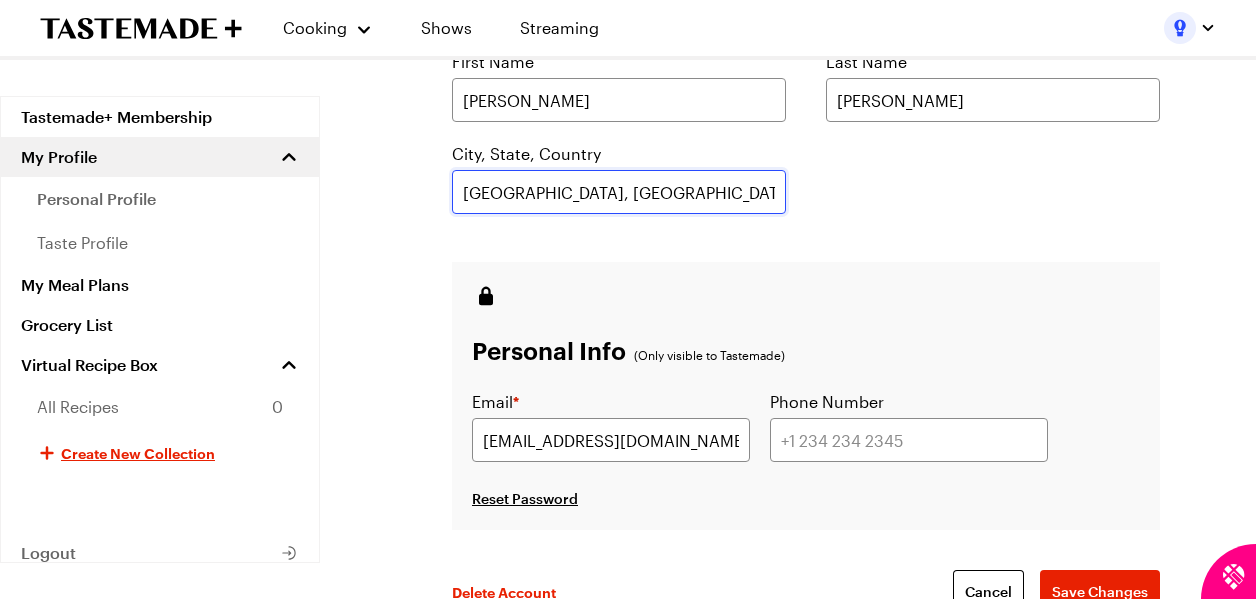type on "[GEOGRAPHIC_DATA], [GEOGRAPHIC_DATA], [GEOGRAPHIC_DATA]" 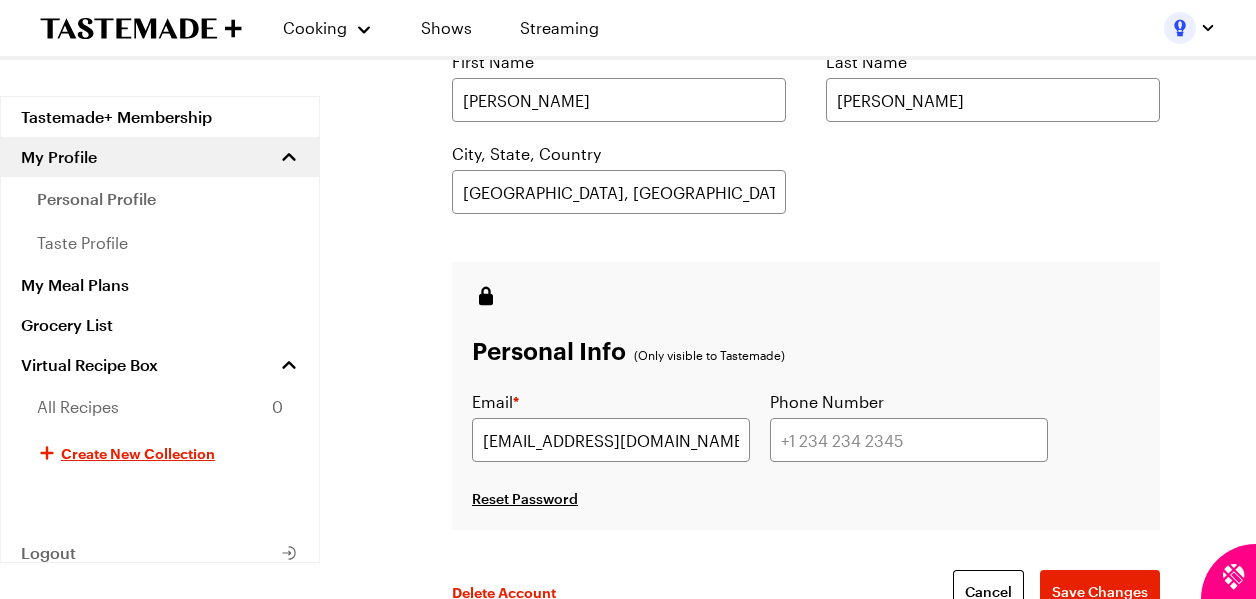 click on "General Info First Name [PERSON_NAME] Last Name [GEOGRAPHIC_DATA], State, Country [GEOGRAPHIC_DATA], [GEOGRAPHIC_DATA], [GEOGRAPHIC_DATA] Personal Info (Only visible to Tastemade) Email  * [EMAIL_ADDRESS][DOMAIN_NAME] Phone Number Reset Password Delete Account Cancel Save Changes" at bounding box center (806, 316) 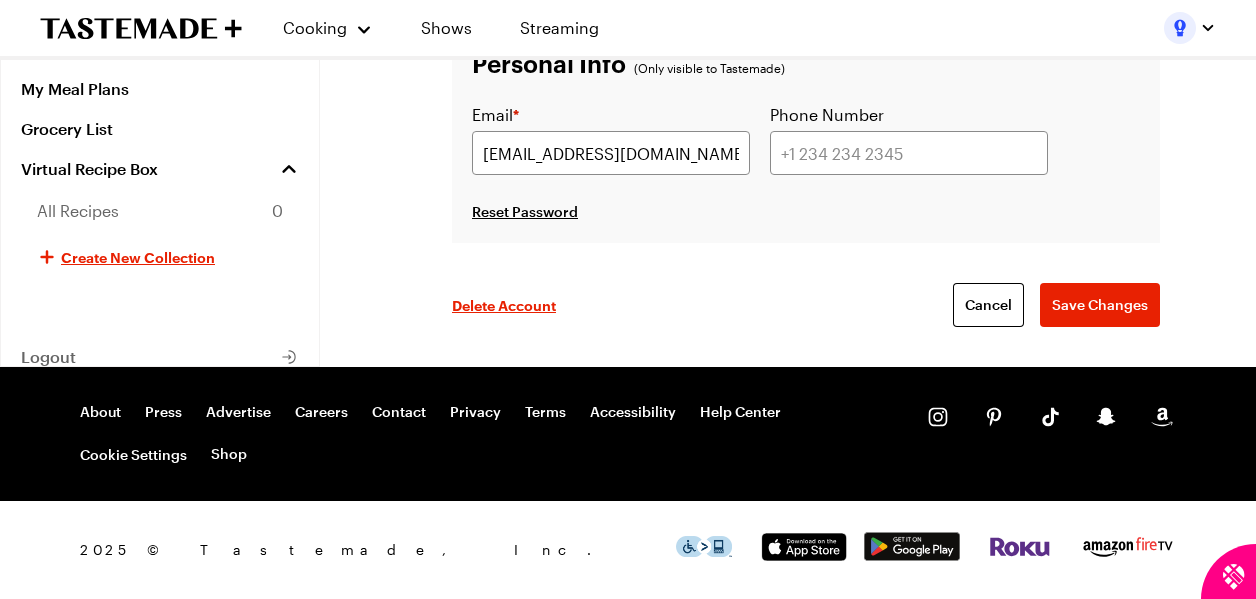scroll, scrollTop: 774, scrollLeft: 0, axis: vertical 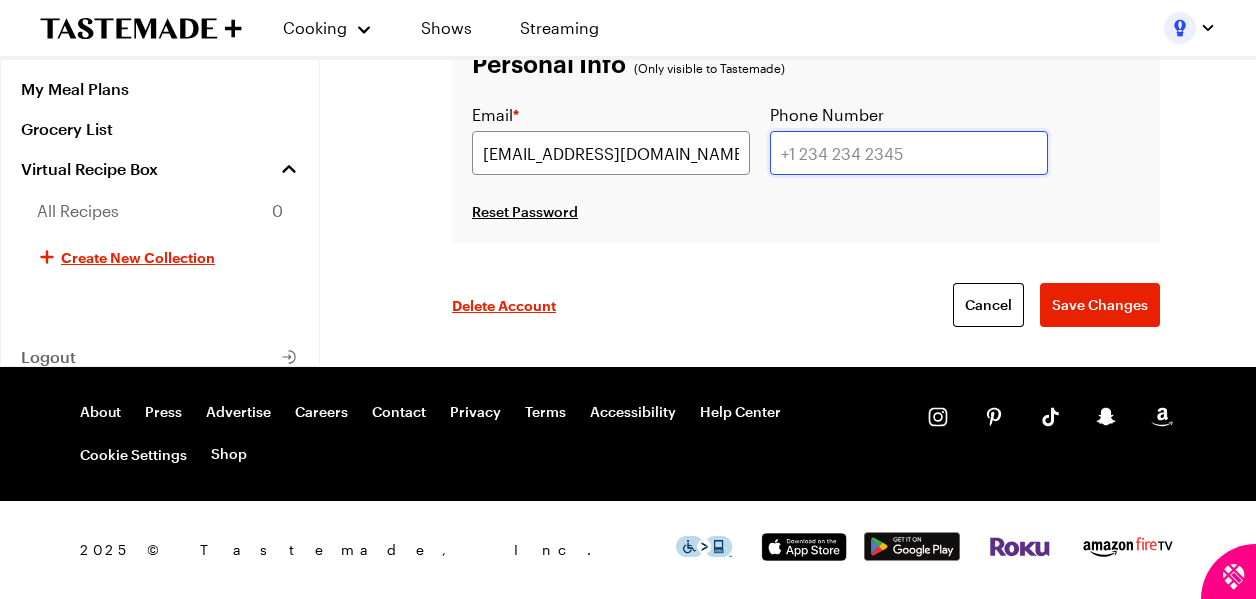 click at bounding box center [909, 153] 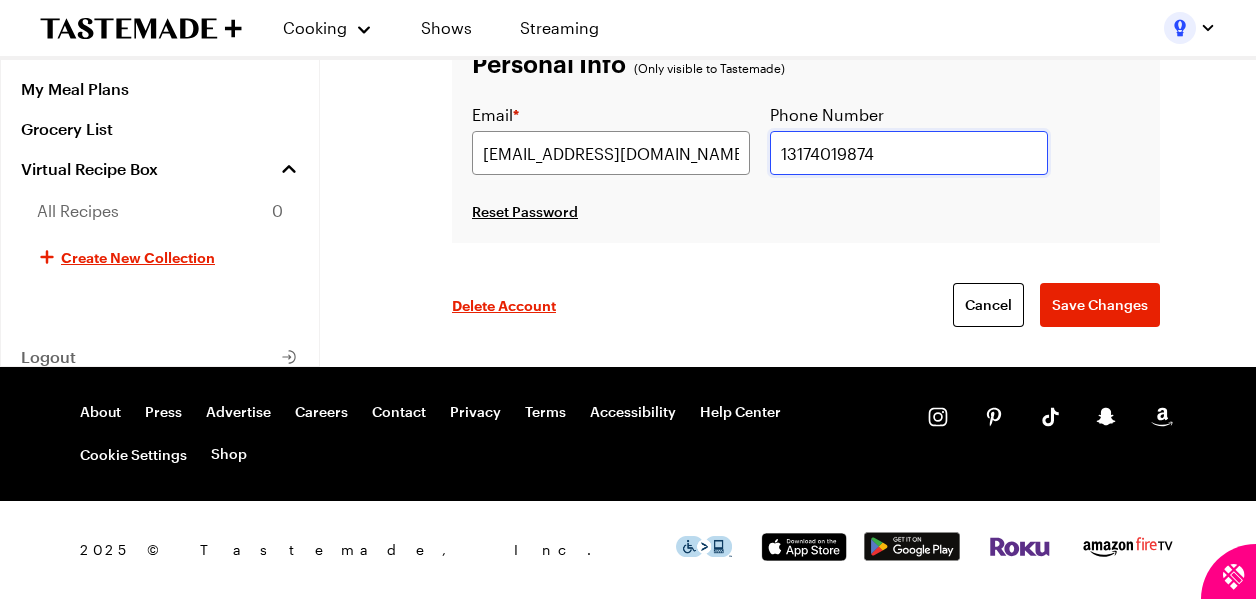 click on "13174019874" at bounding box center (909, 153) 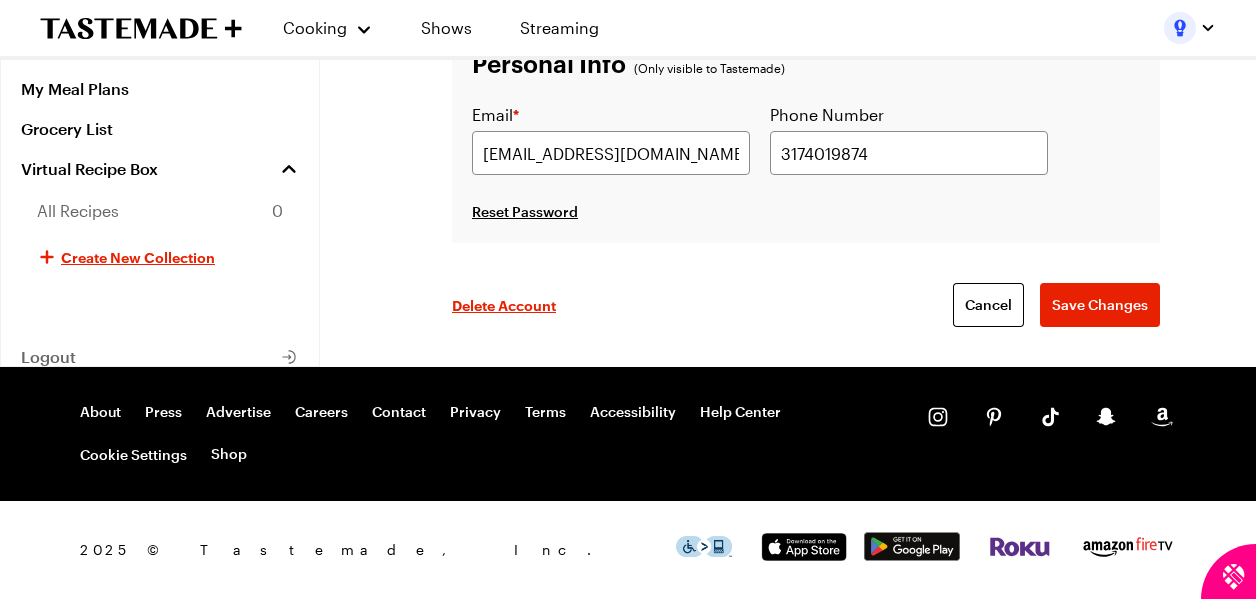 click on "Personal Info (Only visible to Tastemade) Email  * [EMAIL_ADDRESS][DOMAIN_NAME] Phone Number [PHONE_NUMBER] Reset Password" at bounding box center (806, 109) 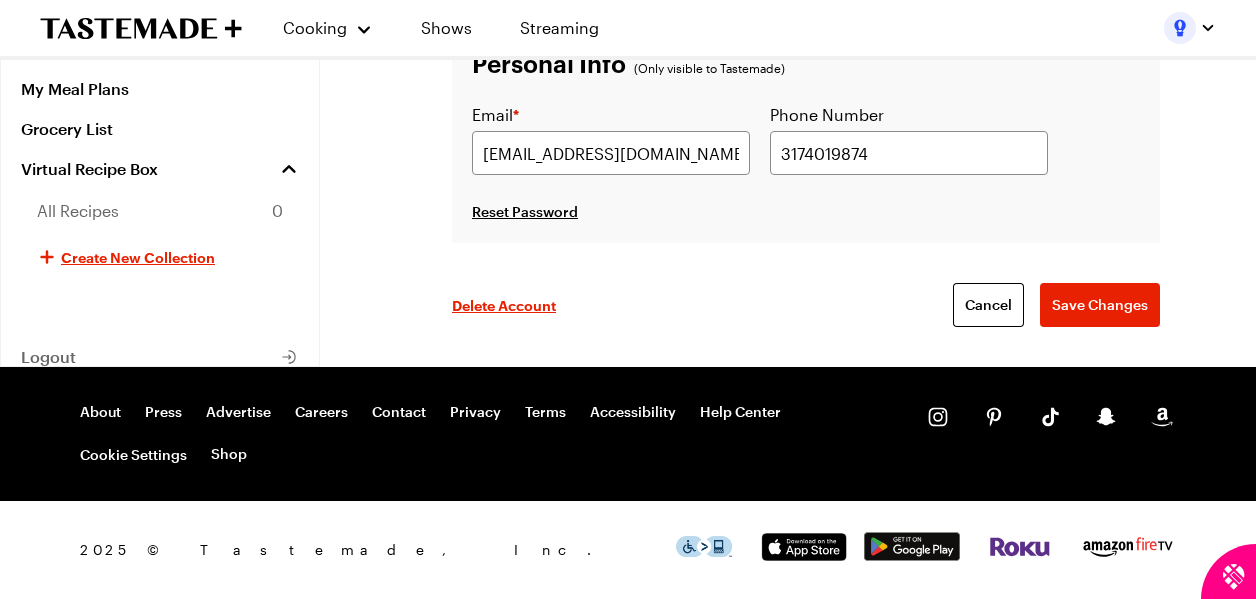 scroll, scrollTop: 1014, scrollLeft: 0, axis: vertical 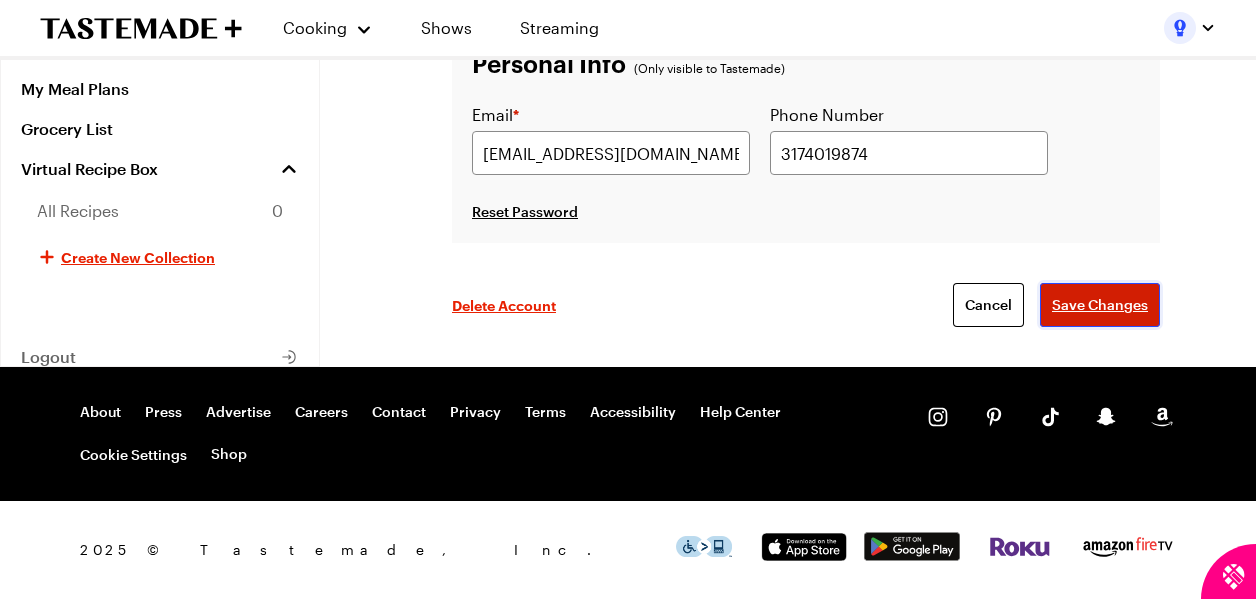 click on "Save Changes" at bounding box center (1100, 305) 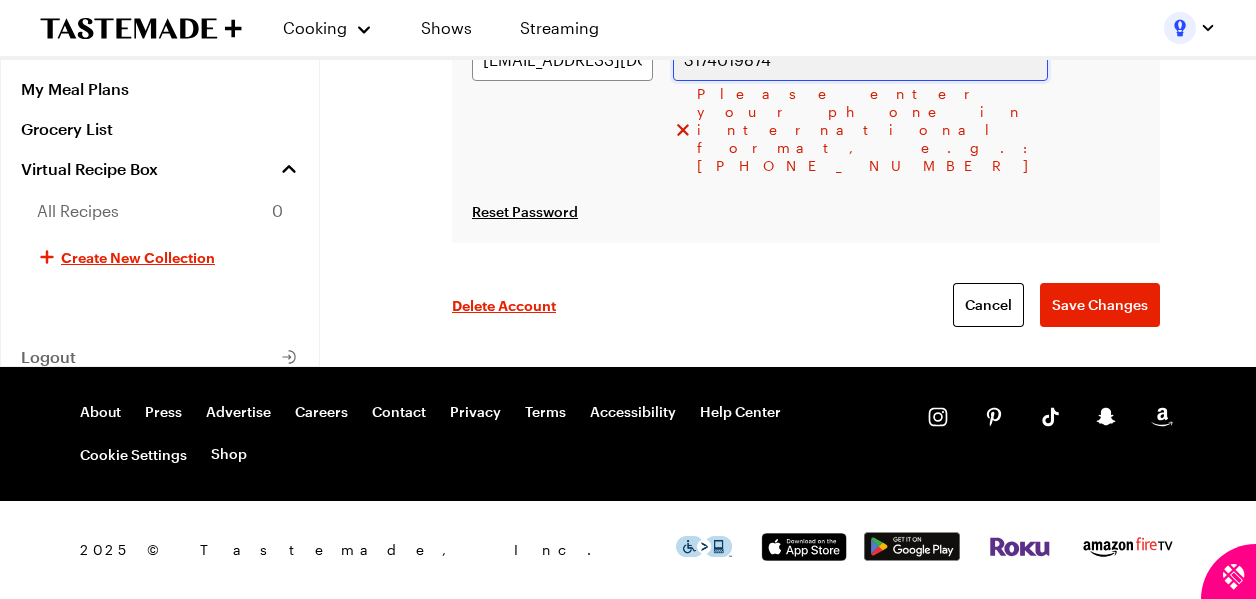 click on "3174019874" at bounding box center (860, 59) 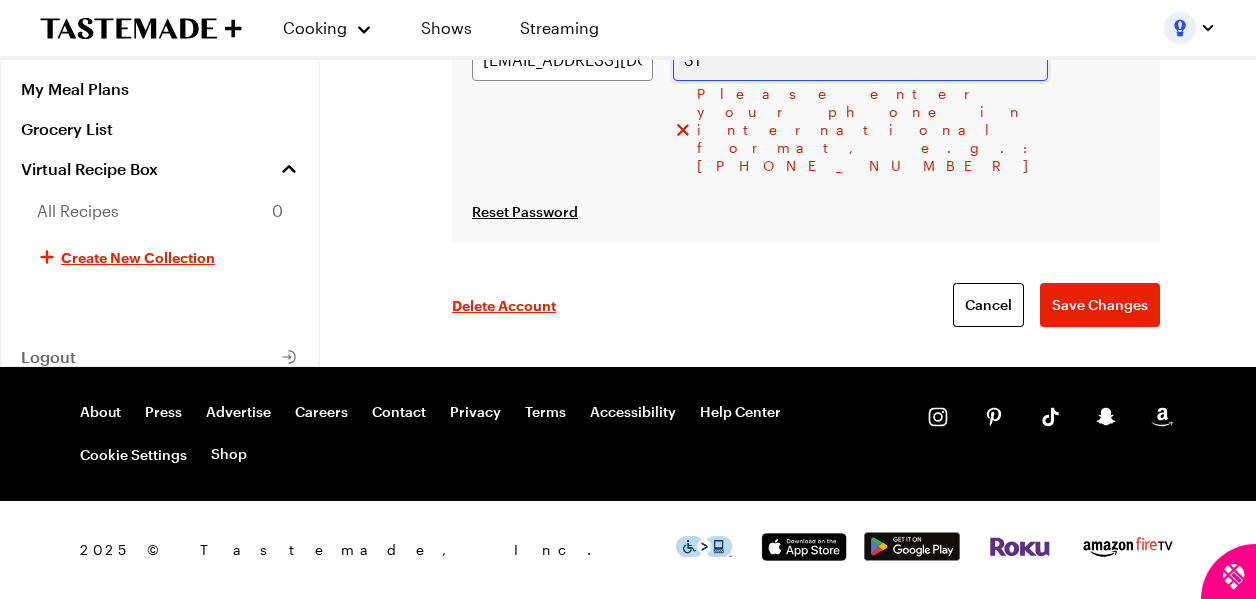 type on "3" 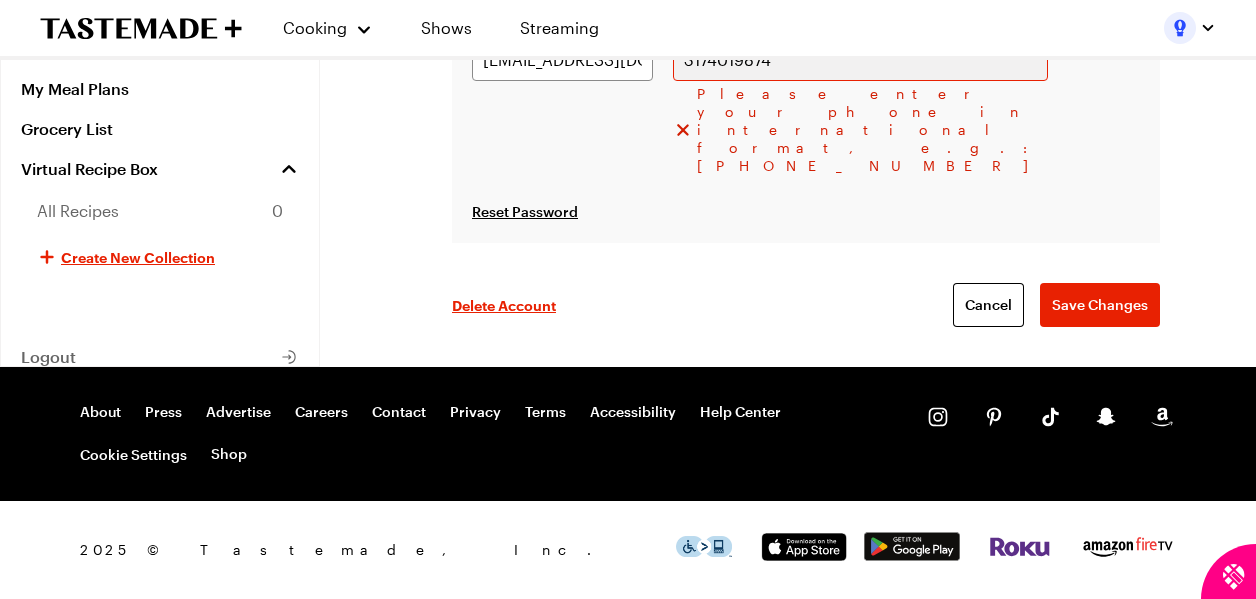 click on "Email  * [EMAIL_ADDRESS][DOMAIN_NAME]" at bounding box center [562, 92] 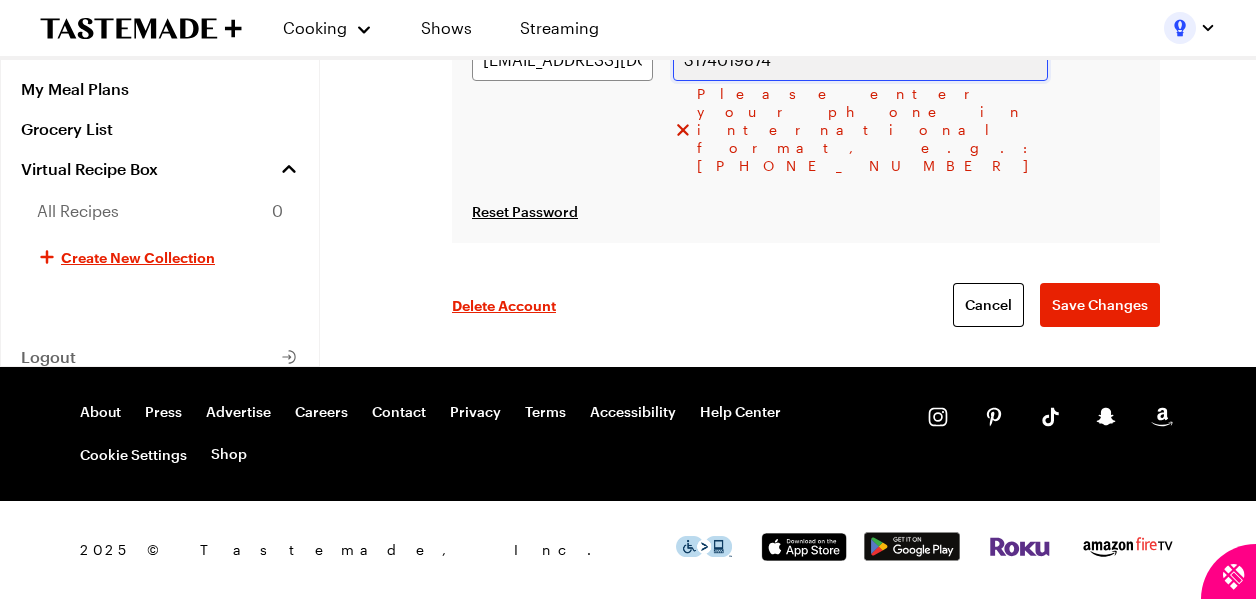 click on "3174019874" at bounding box center (860, 59) 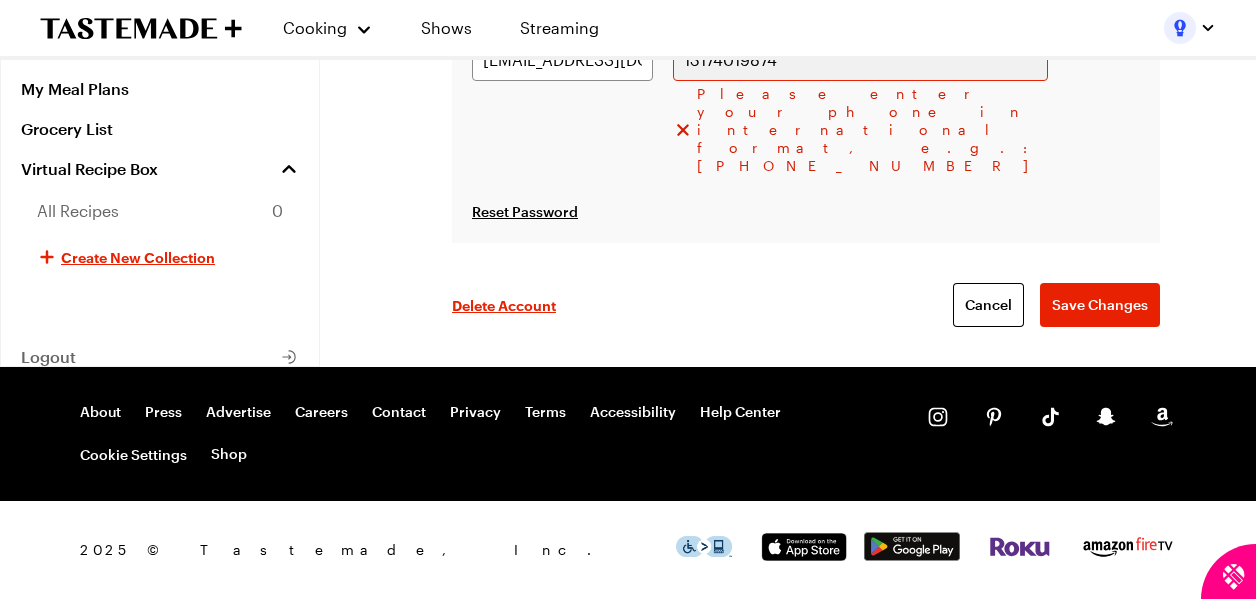 click on "User 1178673 Personal Profile Taste Profile General Info First Name [PERSON_NAME] Last Name [GEOGRAPHIC_DATA], State, Country [GEOGRAPHIC_DATA], [GEOGRAPHIC_DATA], [GEOGRAPHIC_DATA] Personal Info (Only visible to Tastemade) Email  * [EMAIL_ADDRESS][DOMAIN_NAME] Phone Number 13174019874 Please enter your phone in international format, e.g.: [PHONE_NUMBER] Reset Password Delete Account Cancel Save Changes" at bounding box center (806, -114) 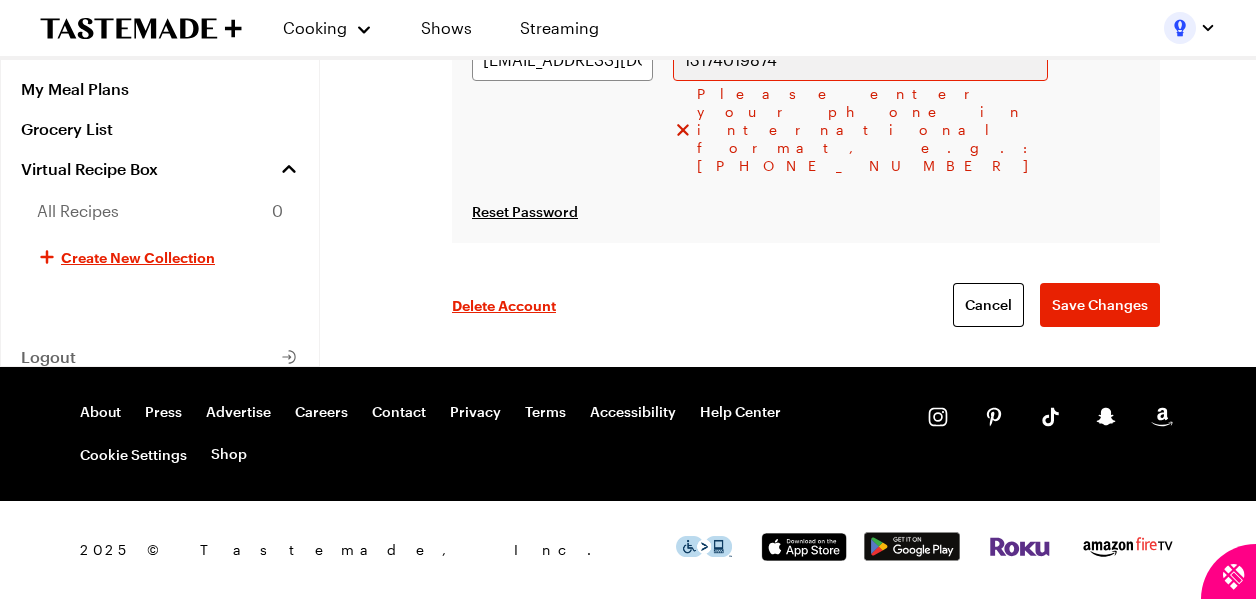 scroll, scrollTop: 1174, scrollLeft: 0, axis: vertical 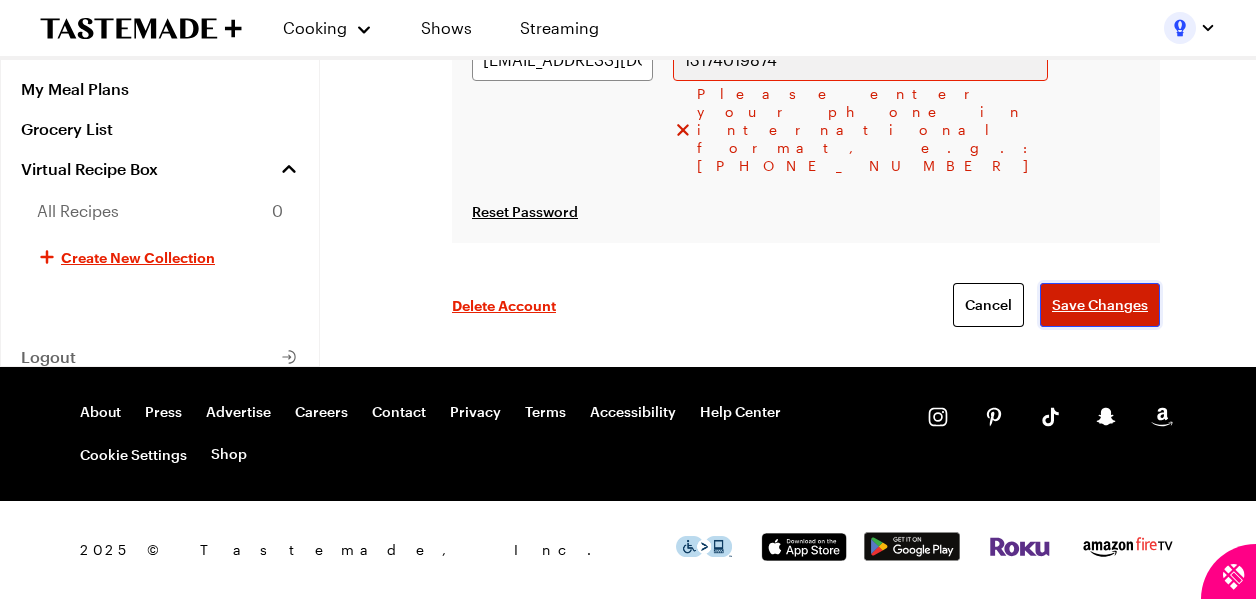 click on "Save Changes" at bounding box center (1100, 305) 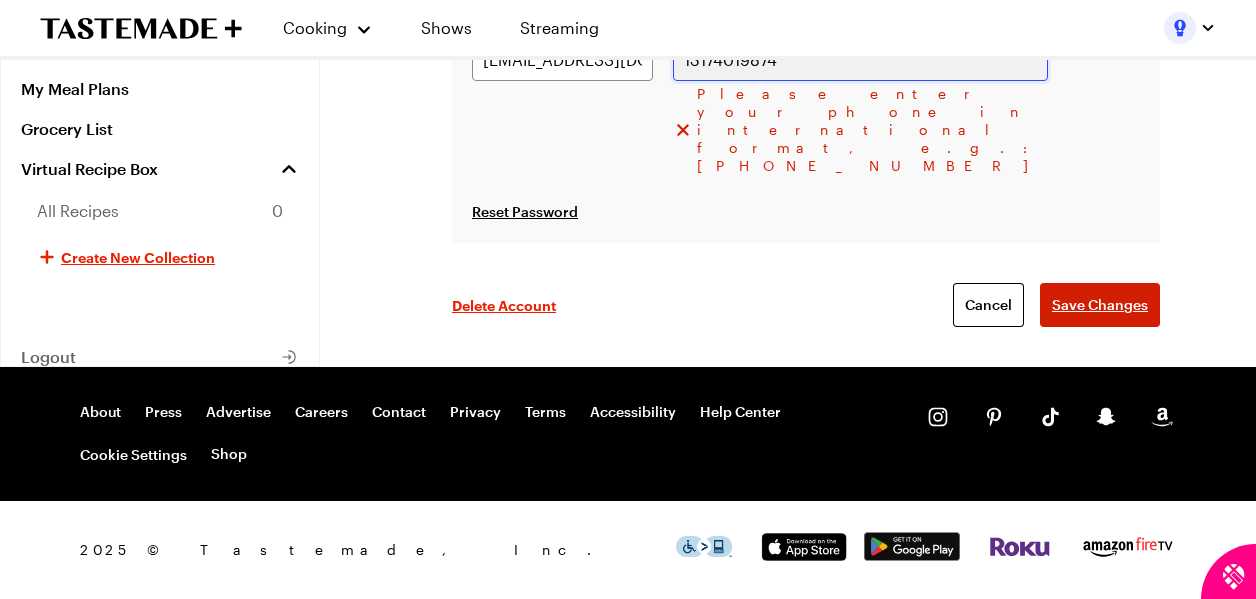 scroll, scrollTop: 1170, scrollLeft: 0, axis: vertical 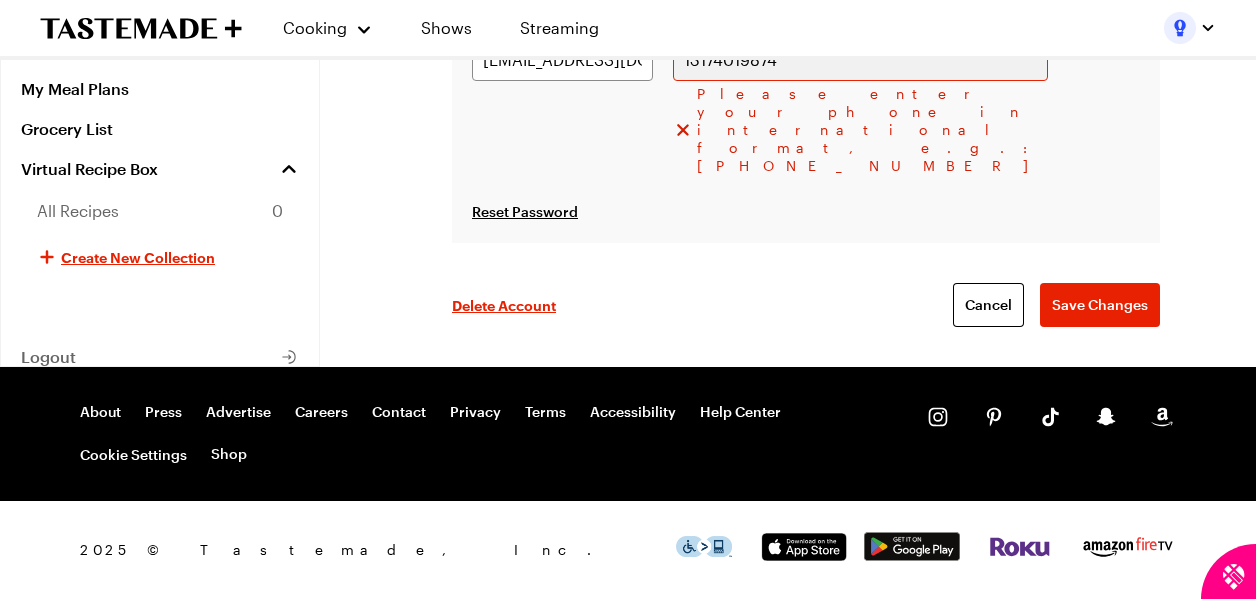 click on "Please enter your phone in international format, e.g.: [PHONE_NUMBER]" at bounding box center (860, 130) 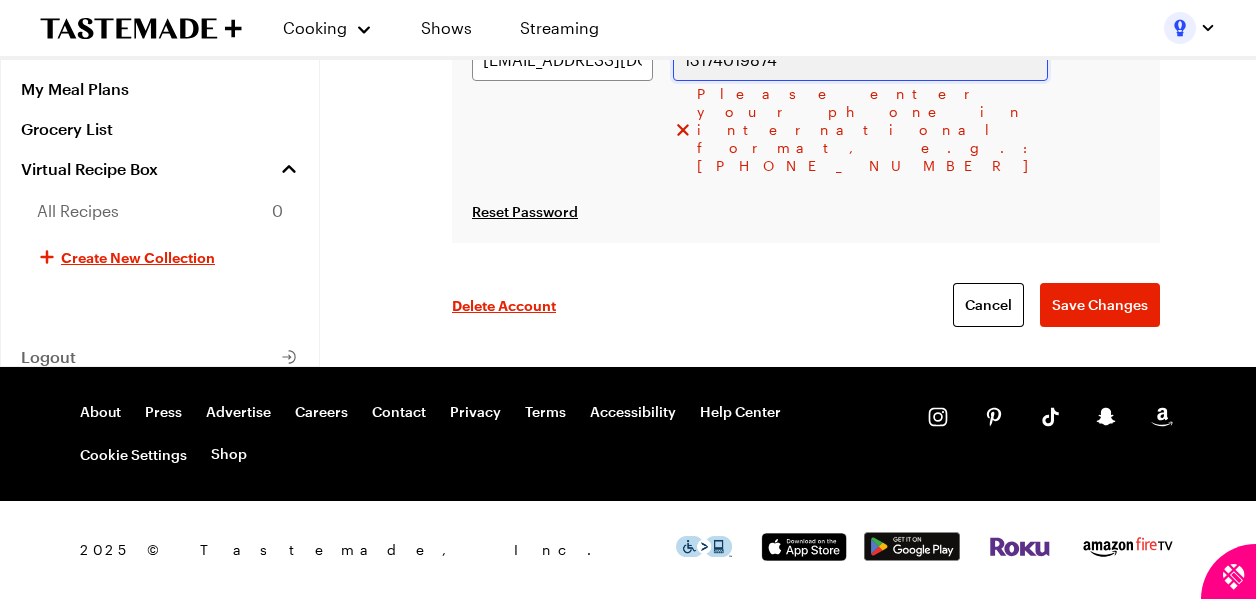 click on "13174019874" at bounding box center (860, 59) 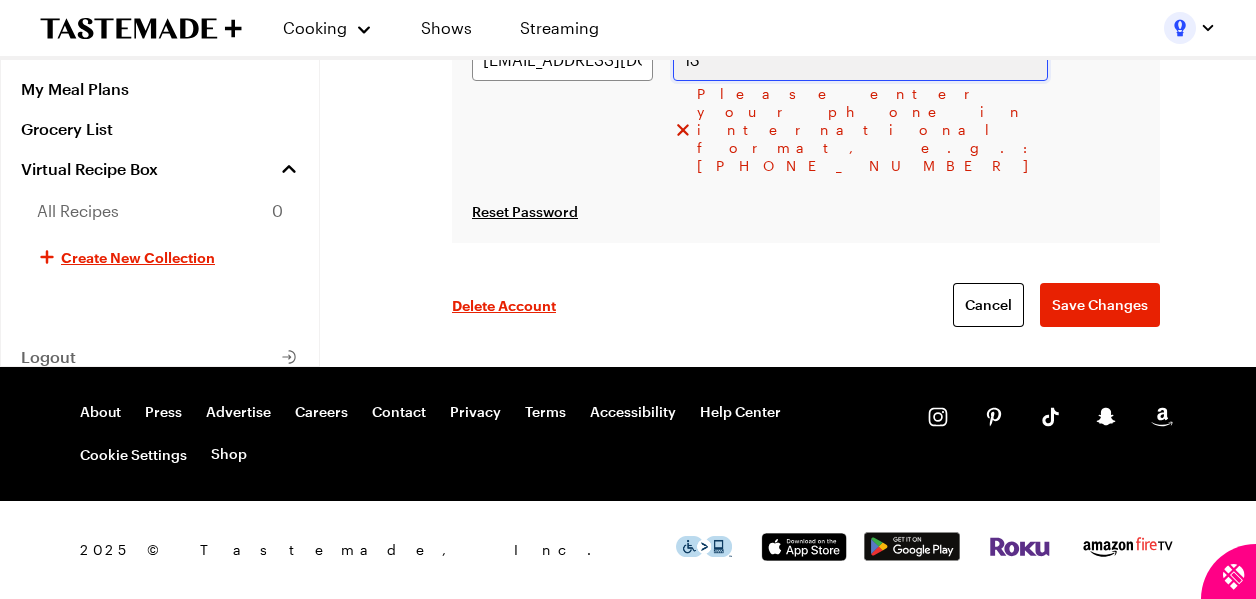 type on "1" 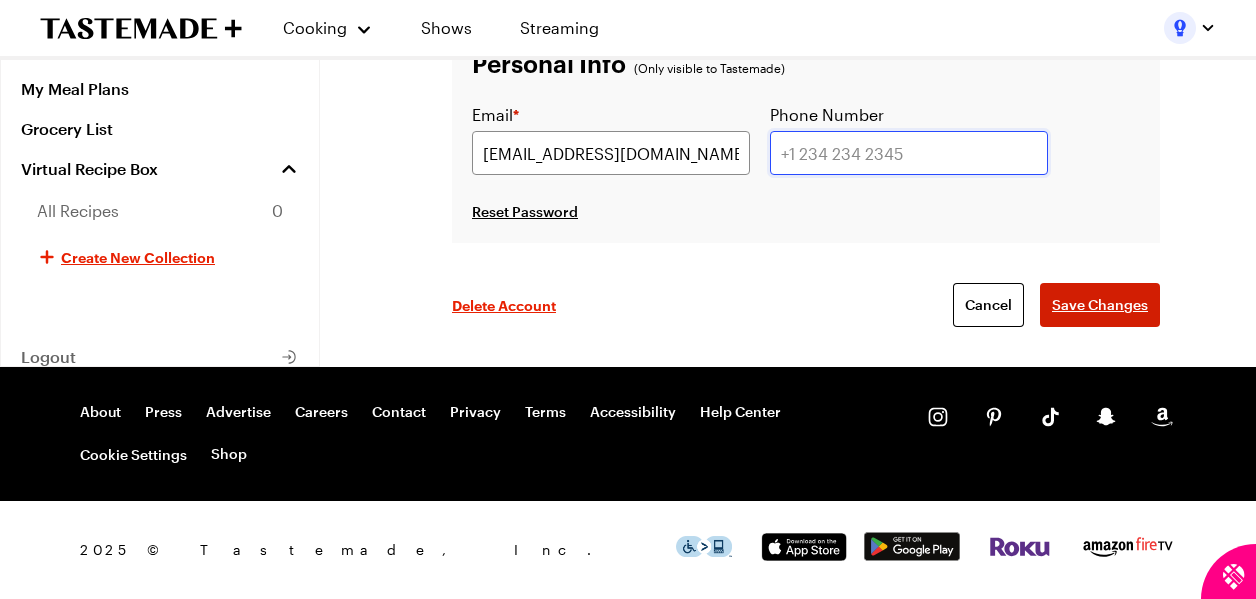 type 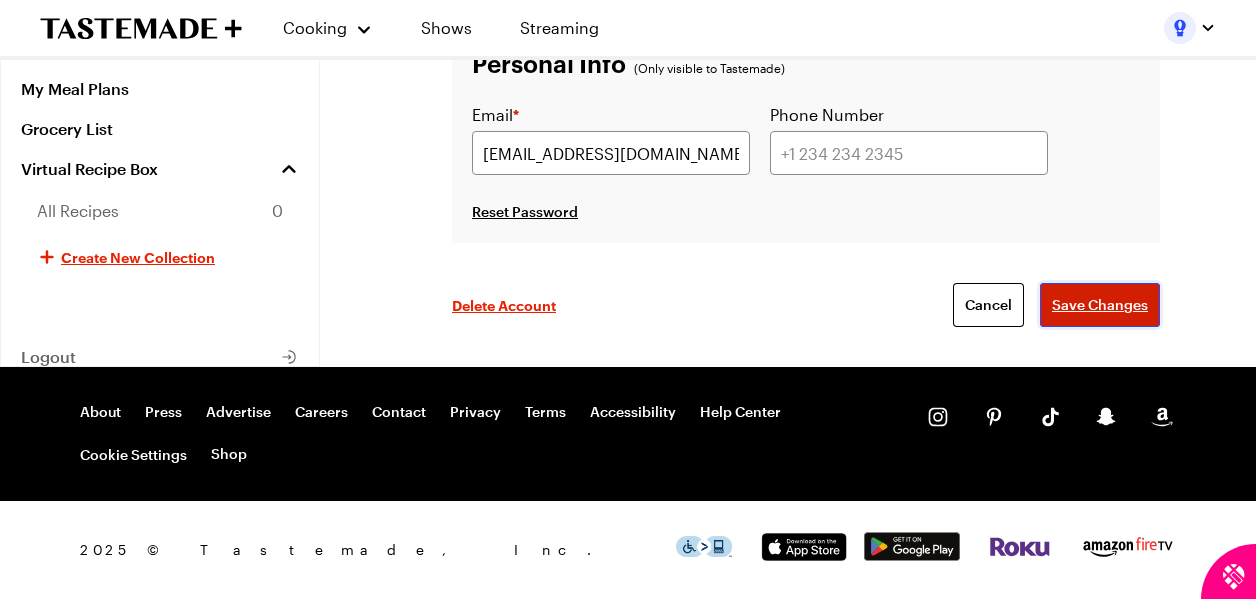 click on "Save Changes" at bounding box center (1100, 305) 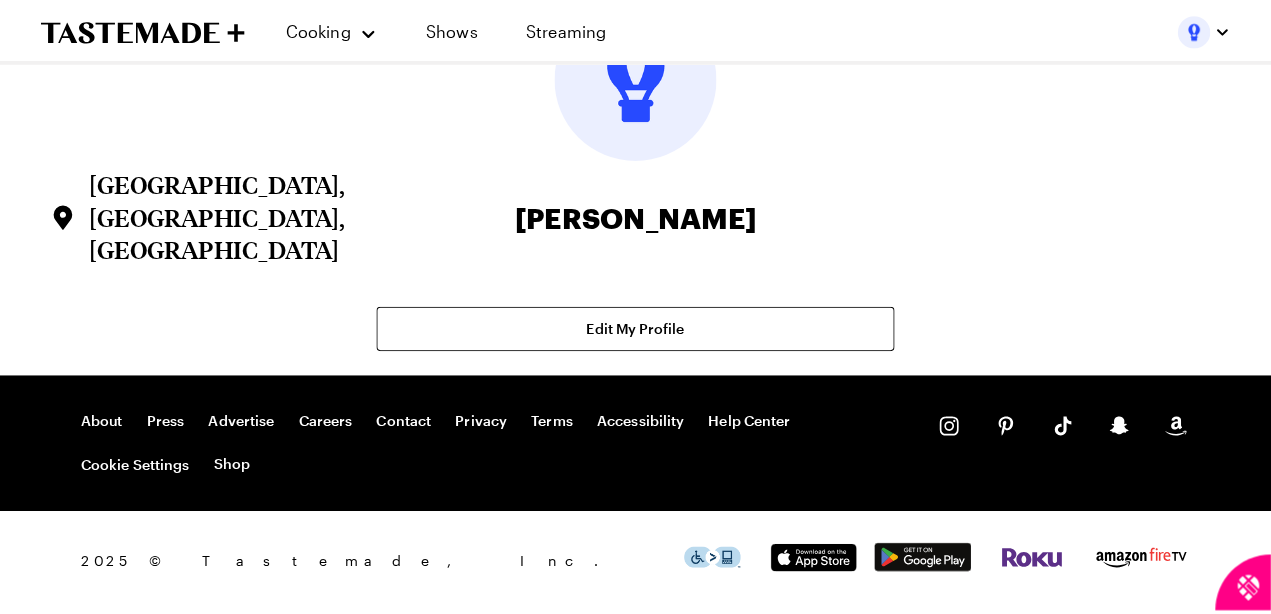scroll, scrollTop: 0, scrollLeft: 0, axis: both 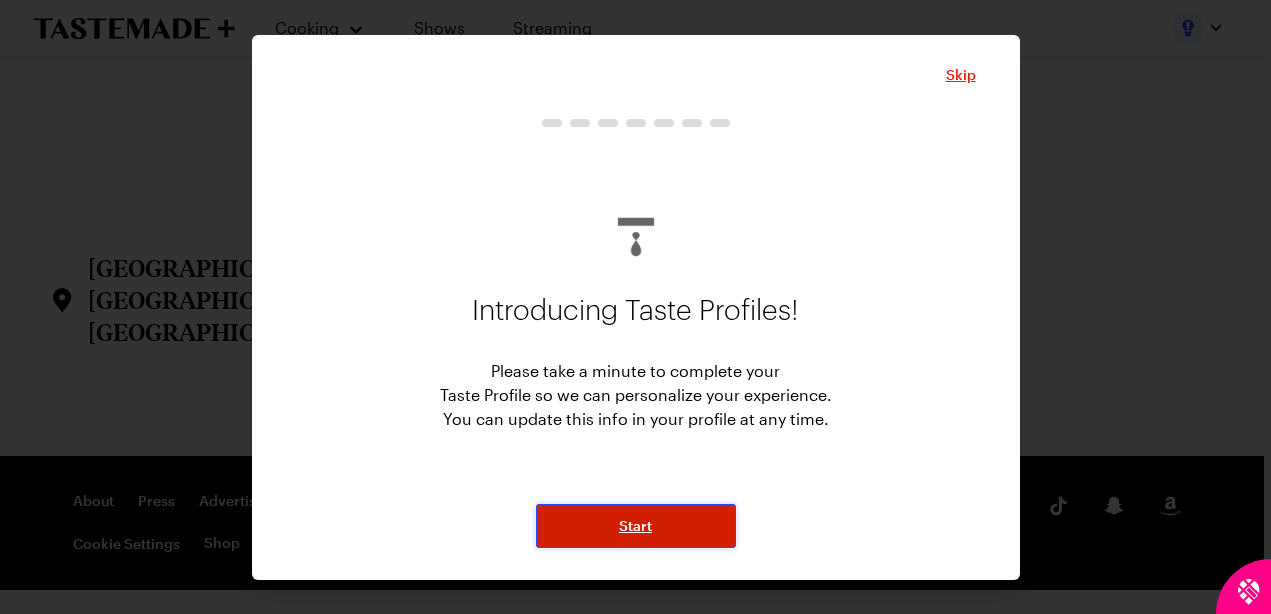 click on "Start" at bounding box center [636, 526] 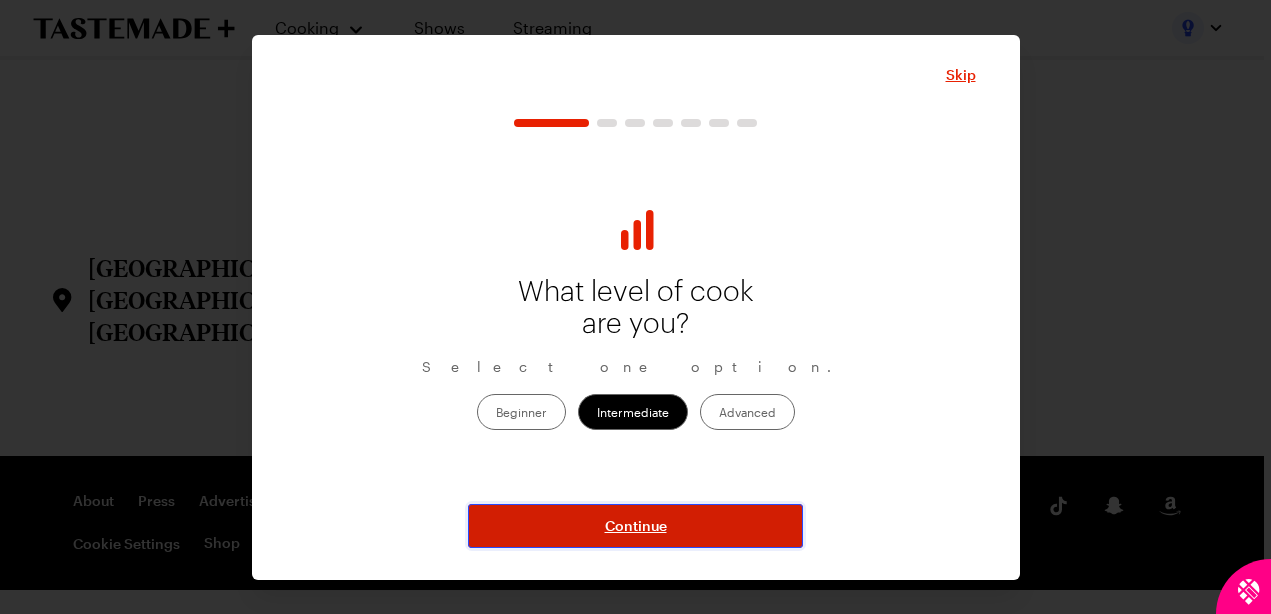 click on "Continue" at bounding box center (635, 526) 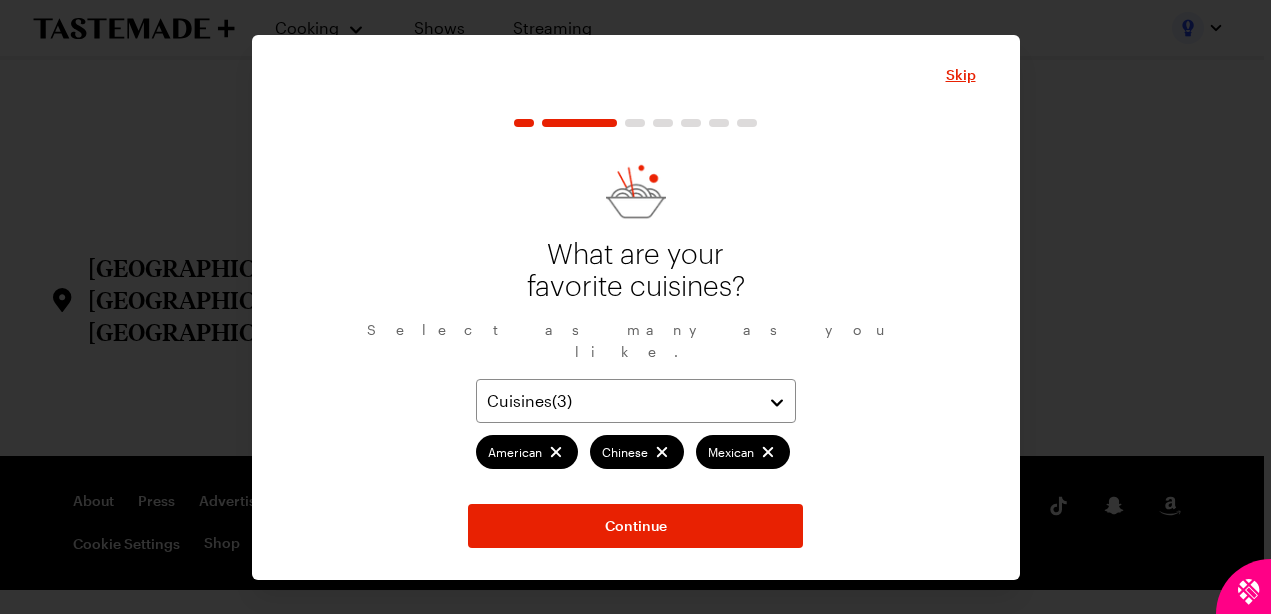 click on "What are your favorite cuisines? Select as many as you like. Cuisines  ( 3 ) [DEMOGRAPHIC_DATA] Mexican" at bounding box center (636, 315) 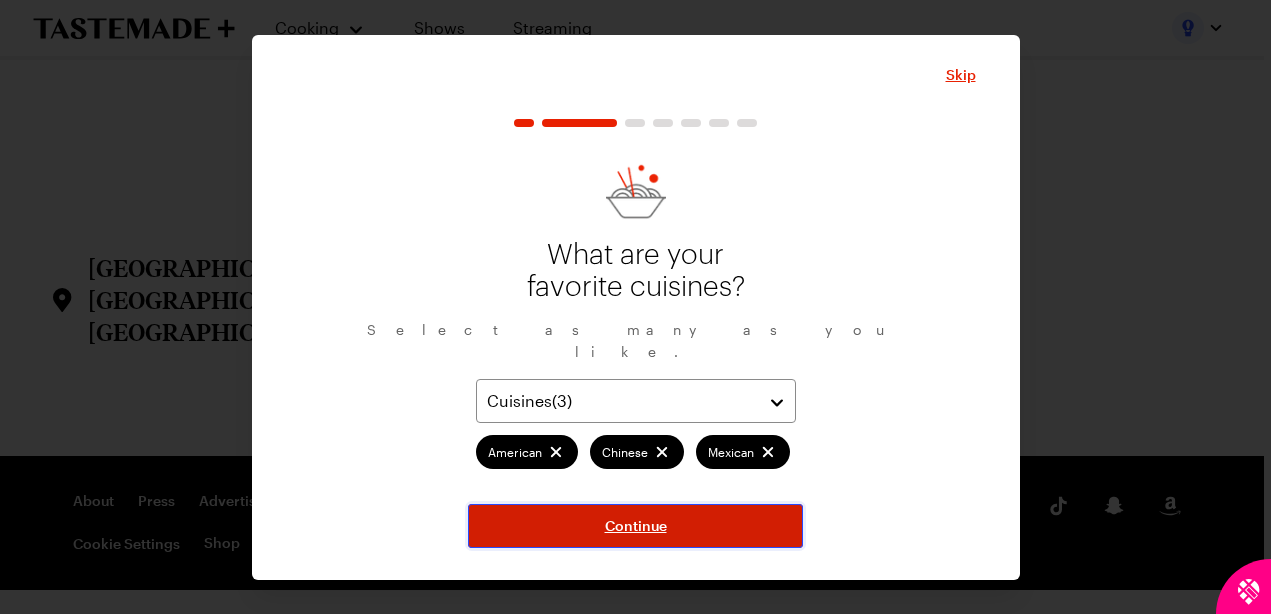 click on "Continue" at bounding box center (635, 526) 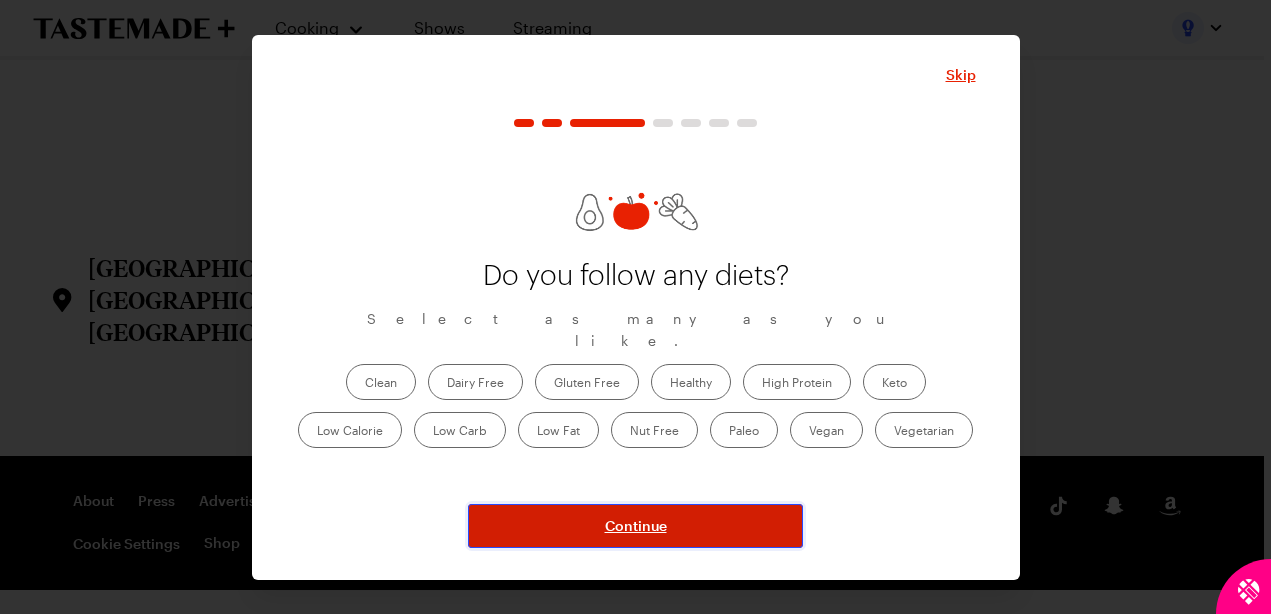 scroll, scrollTop: 27, scrollLeft: 0, axis: vertical 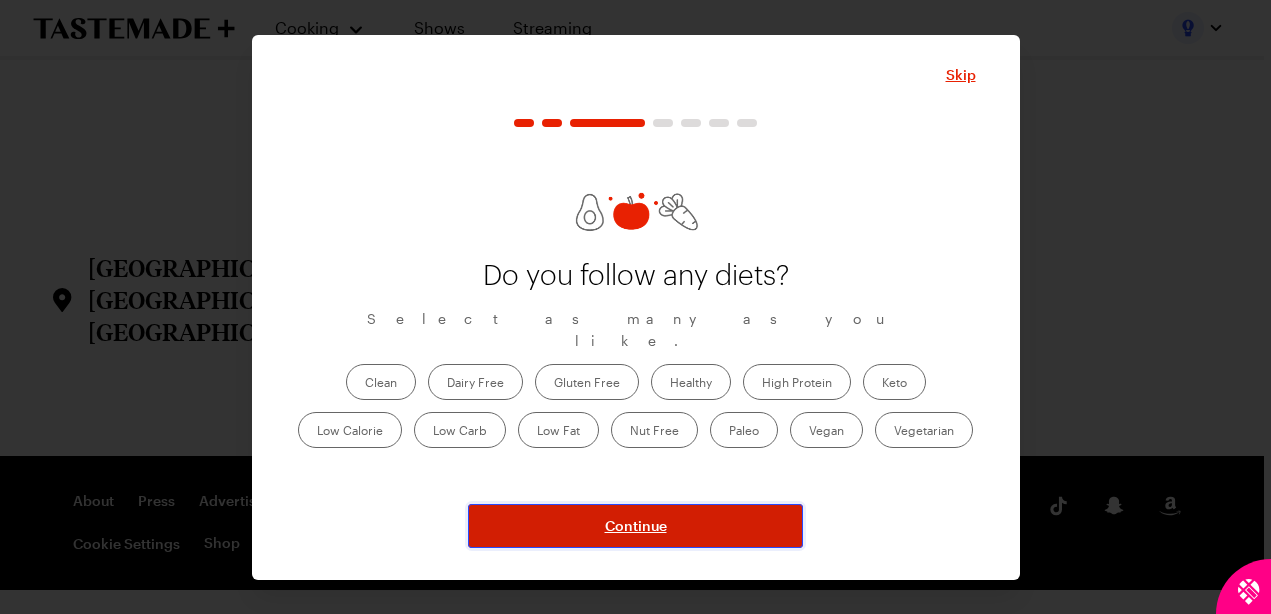 click on "Continue" at bounding box center [635, 526] 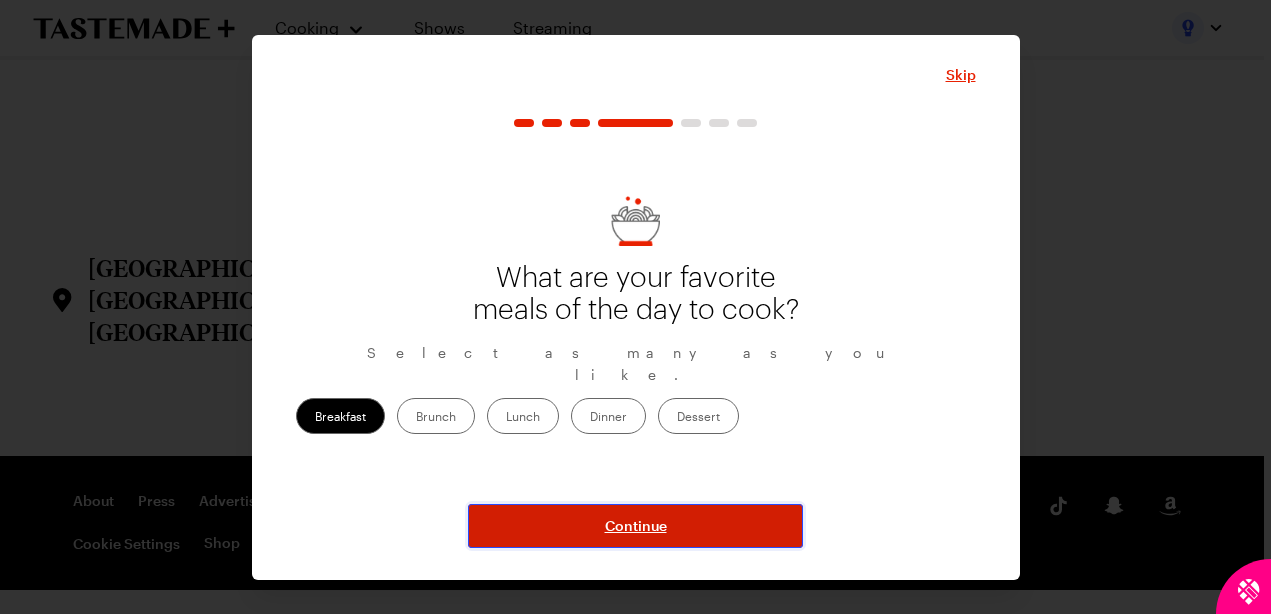 click on "Continue" at bounding box center [635, 526] 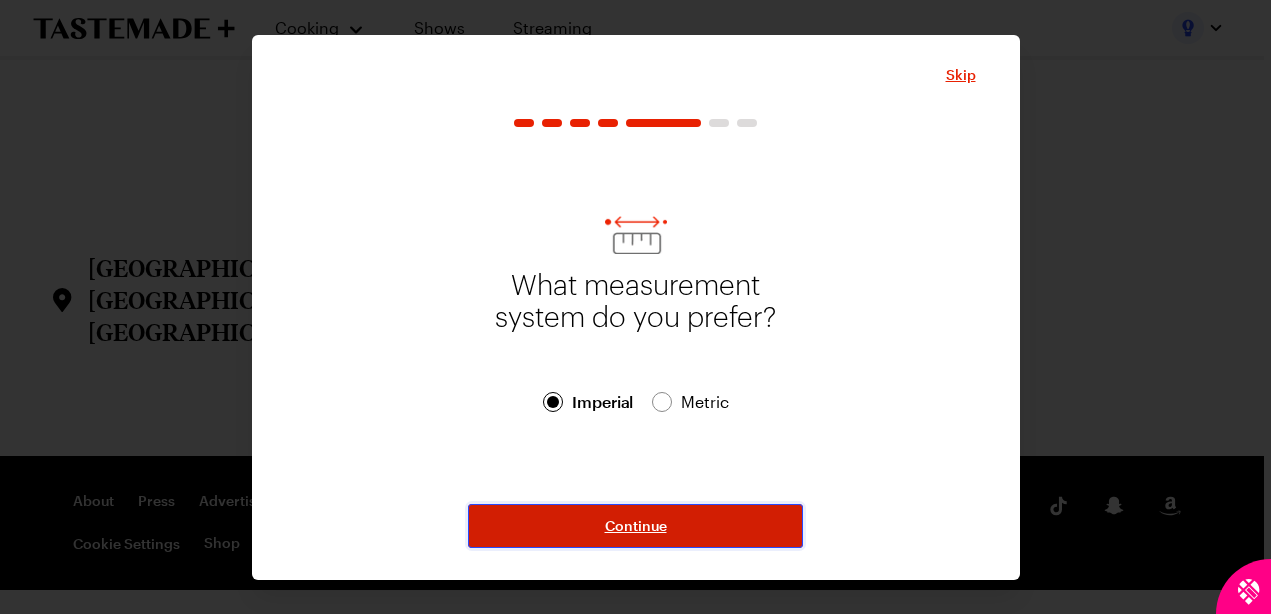 click on "Continue" at bounding box center (635, 526) 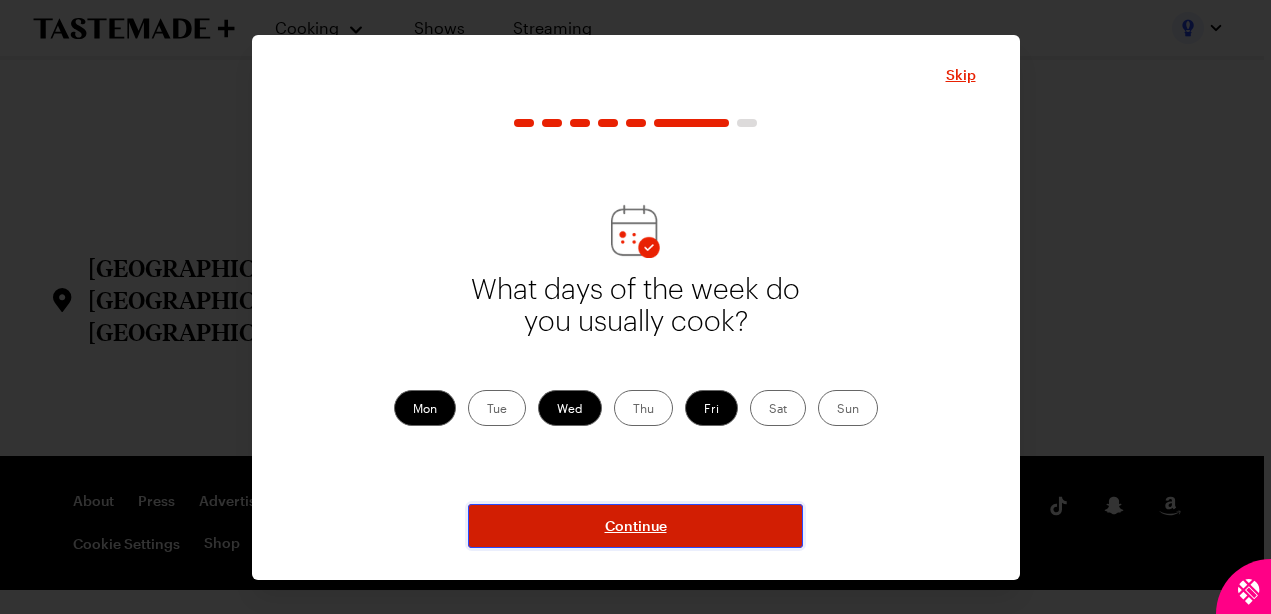 click on "Continue" at bounding box center [635, 526] 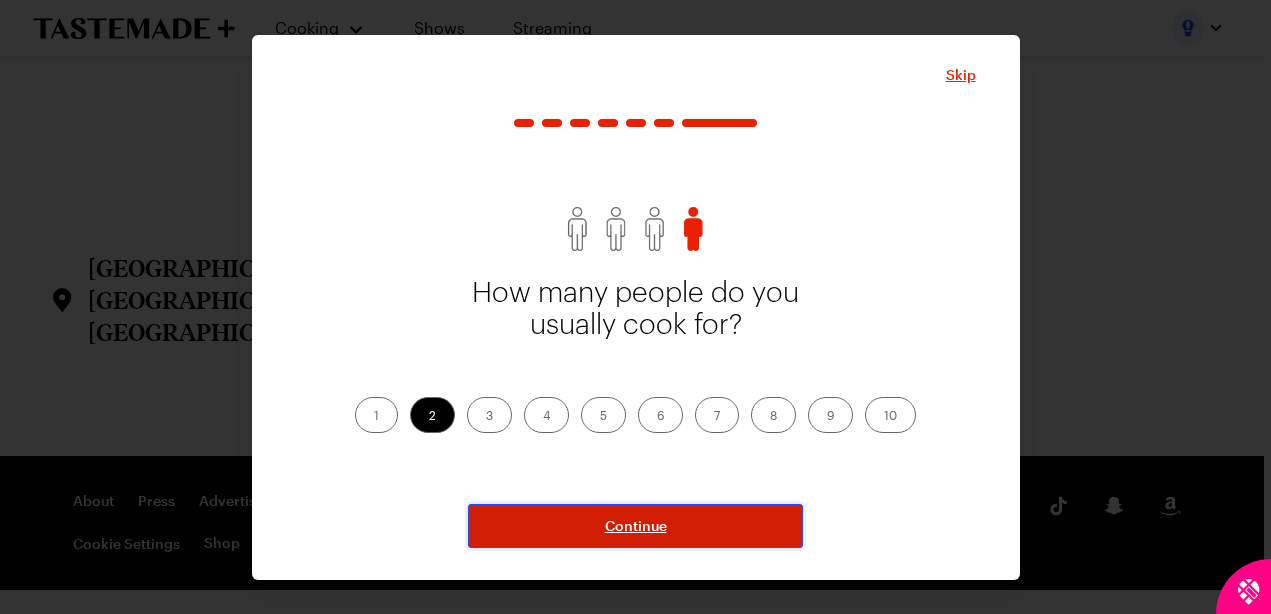 click on "Continue" at bounding box center (635, 526) 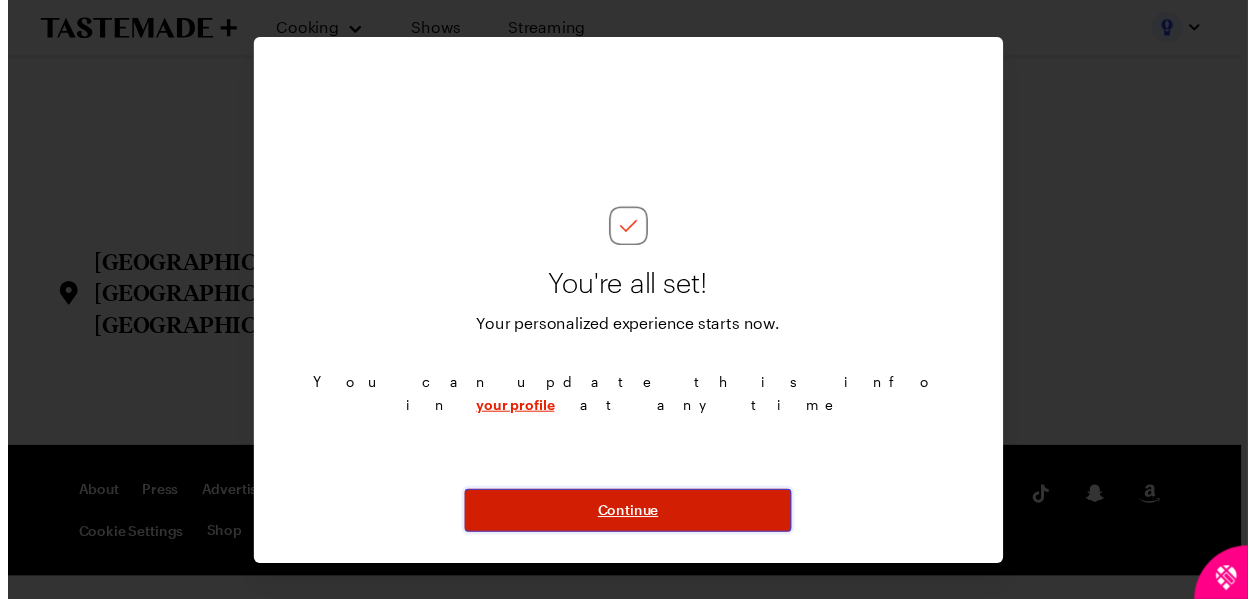 scroll, scrollTop: 5, scrollLeft: 0, axis: vertical 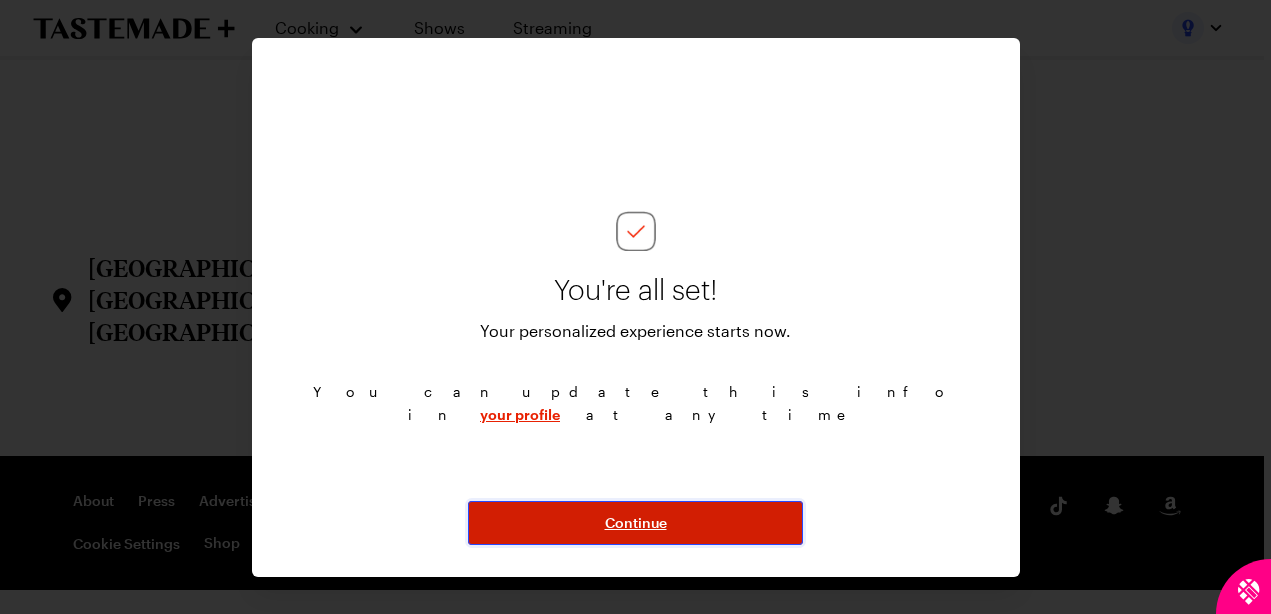 click on "Continue" at bounding box center (635, 523) 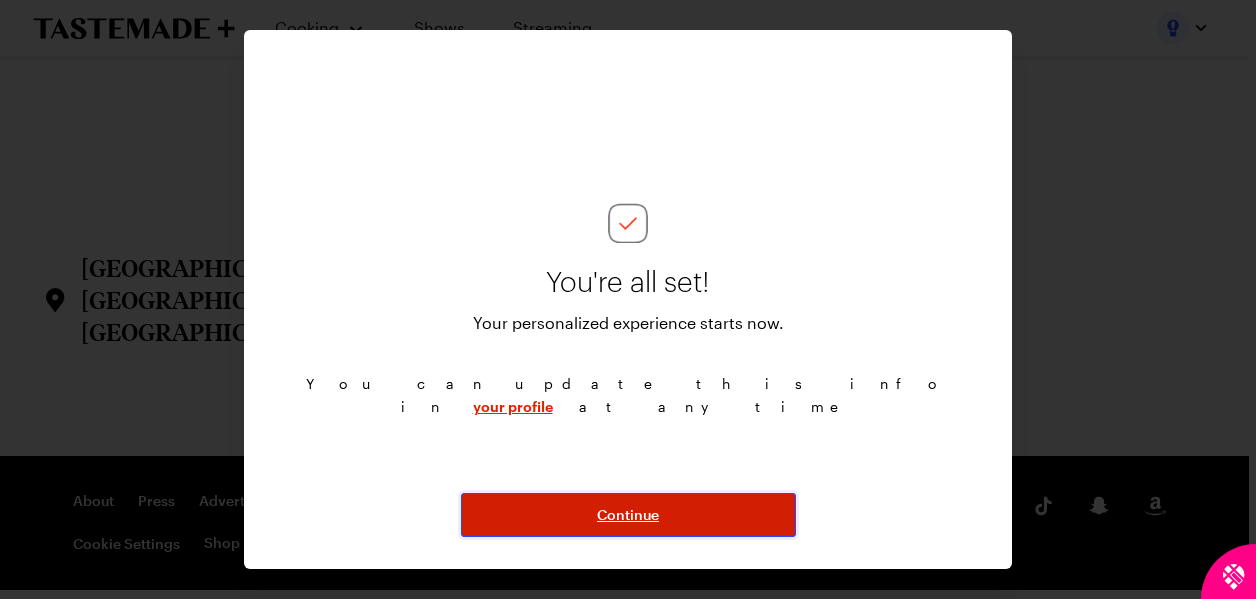 scroll, scrollTop: 20, scrollLeft: 0, axis: vertical 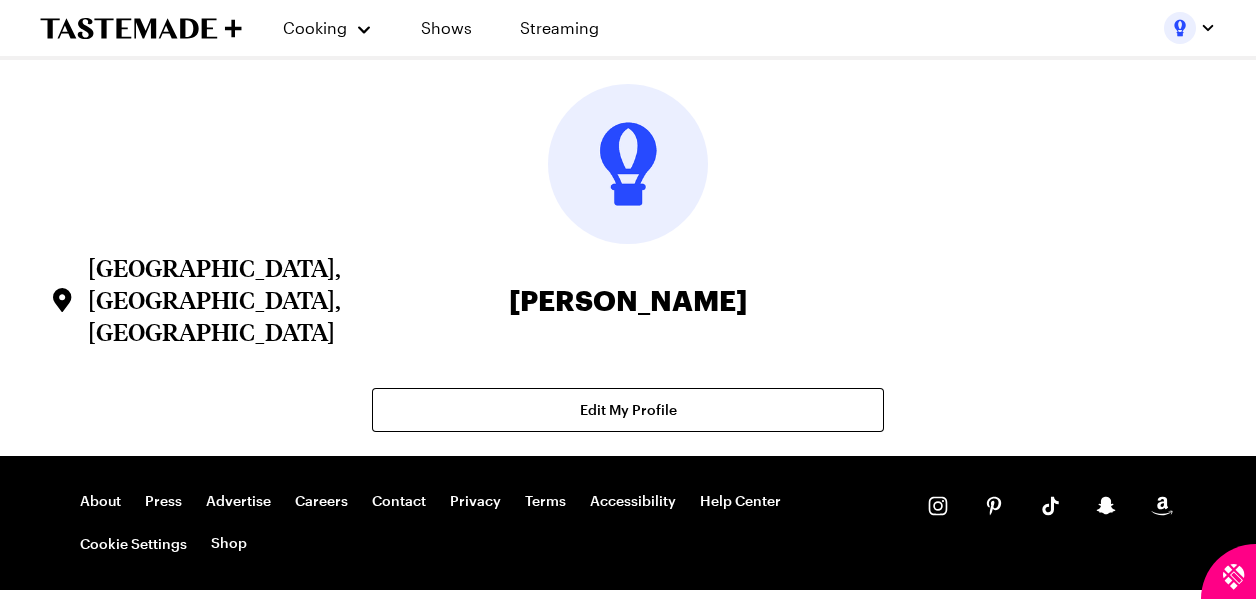 click at bounding box center (628, 220) 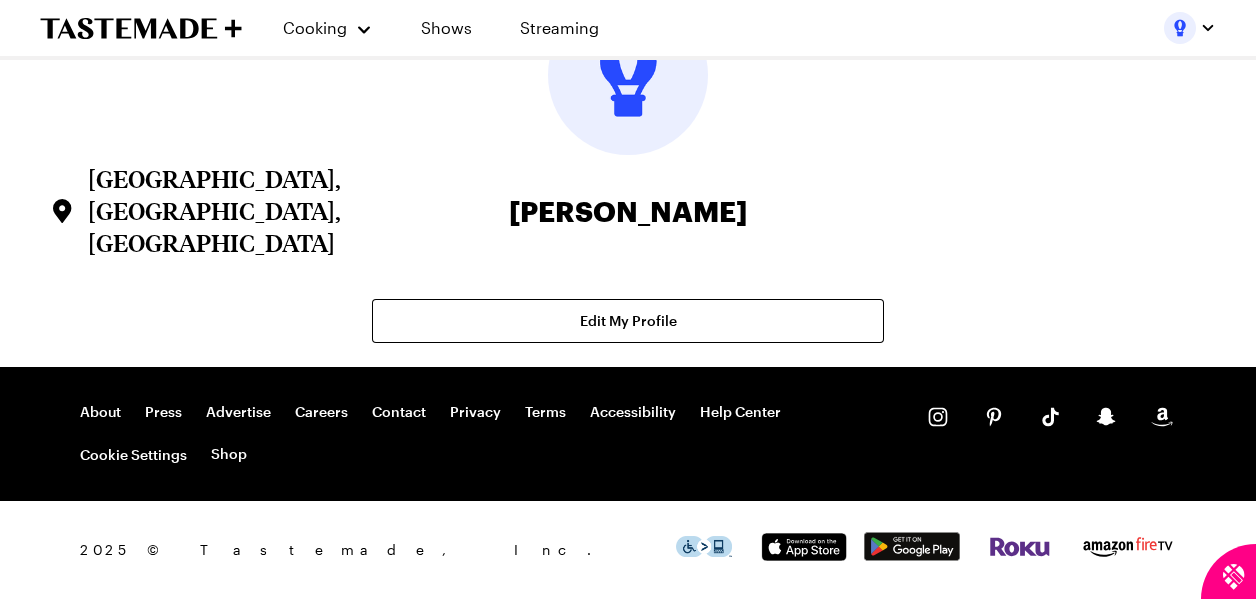 scroll, scrollTop: 0, scrollLeft: 0, axis: both 